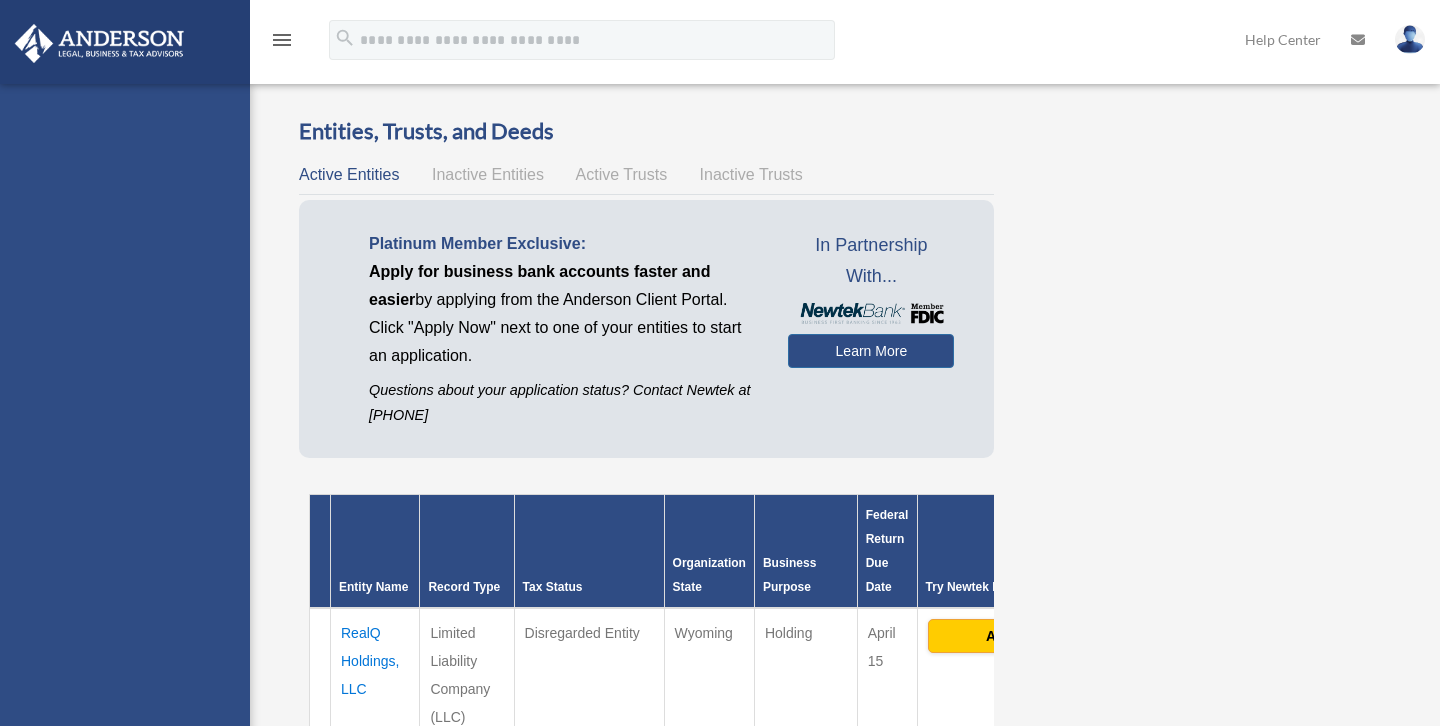 scroll, scrollTop: 0, scrollLeft: 0, axis: both 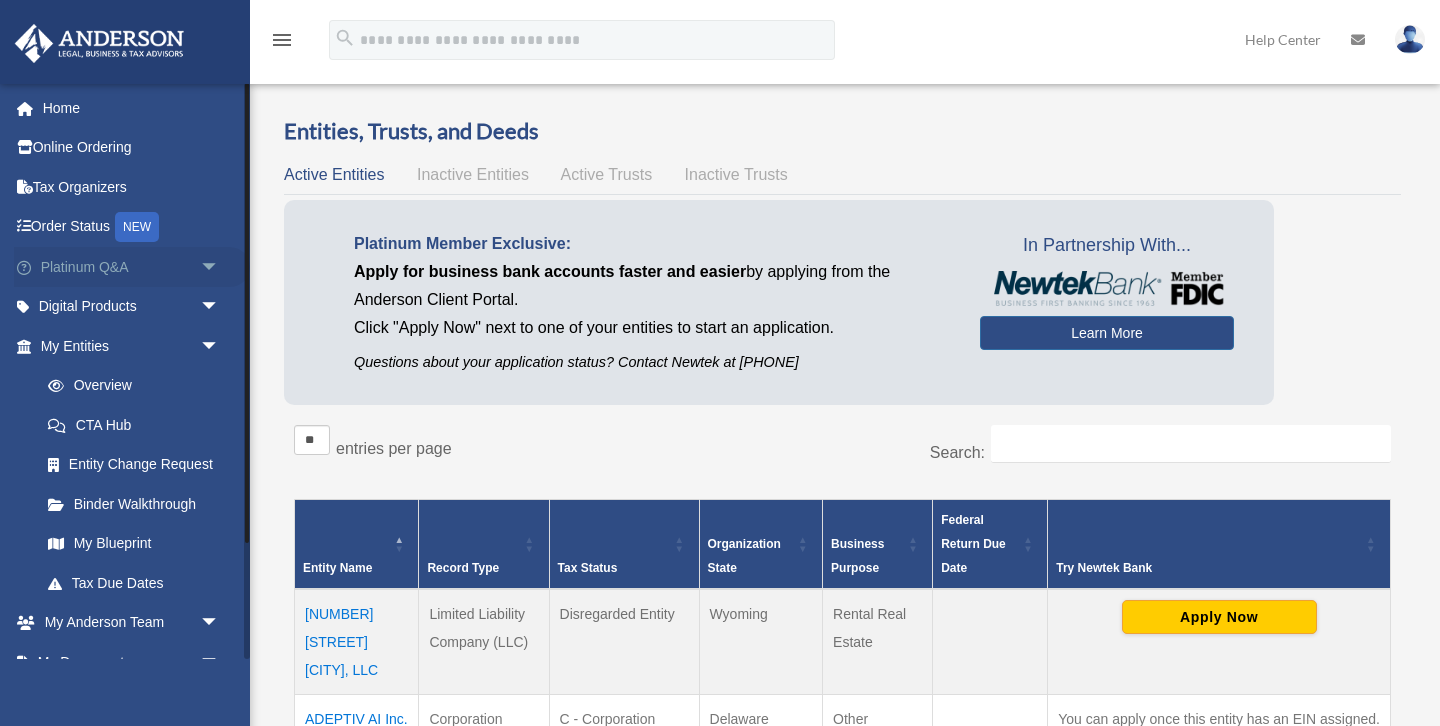 click on "Platinum Q&A arrow_drop_down" at bounding box center (132, 267) 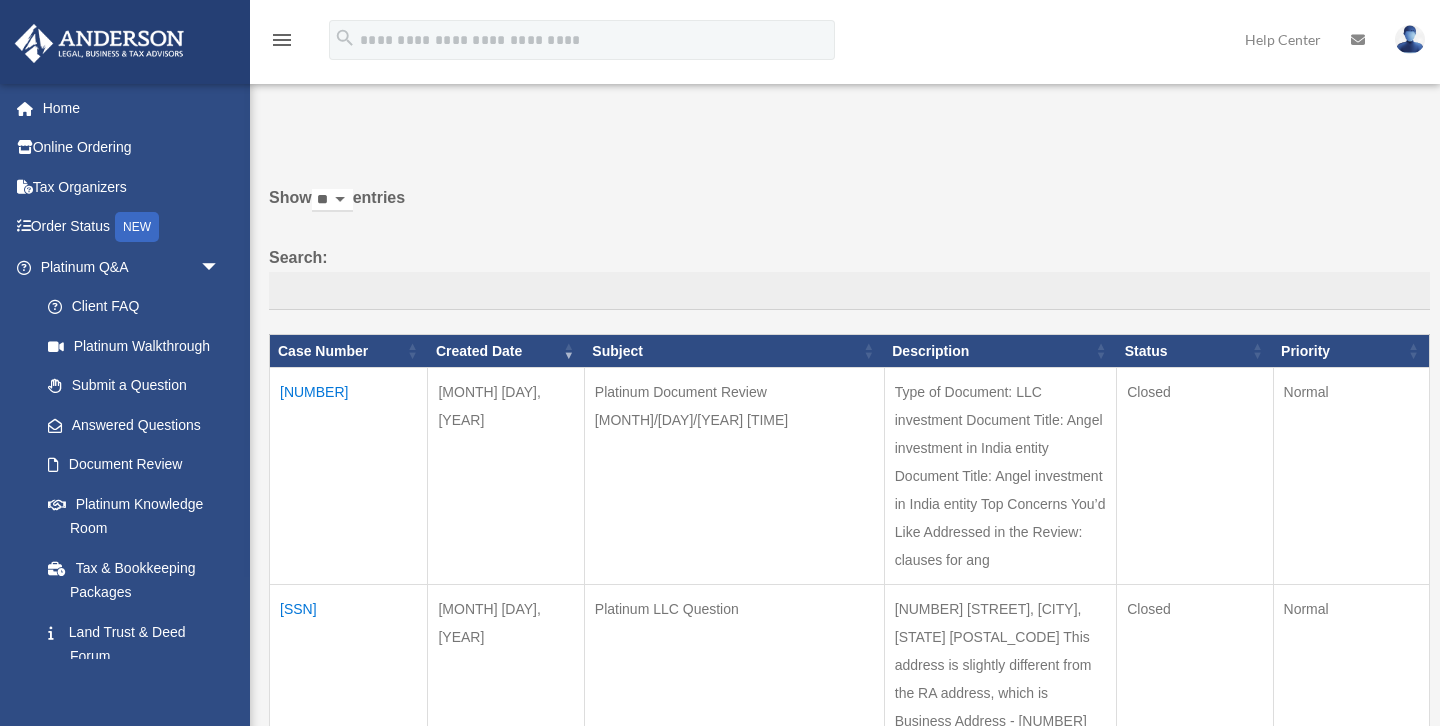 scroll, scrollTop: 0, scrollLeft: 0, axis: both 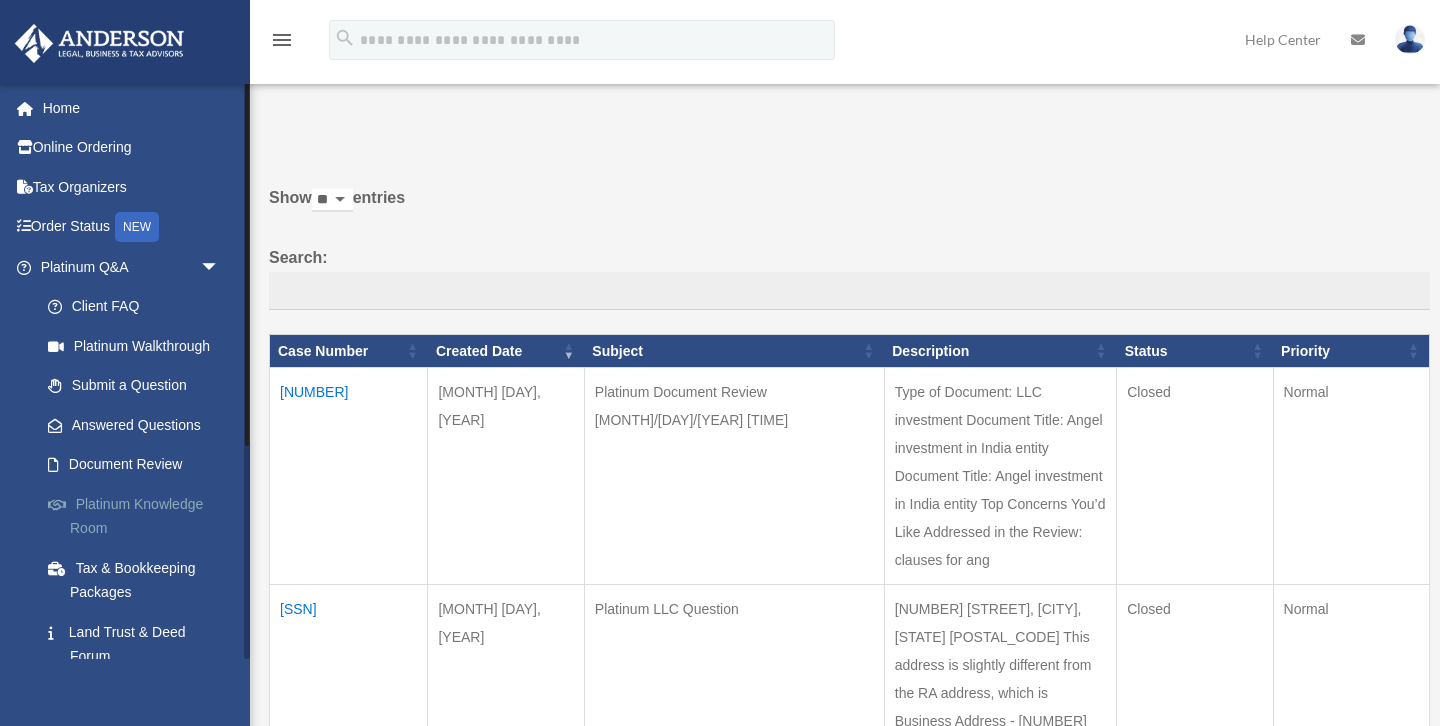 click on "Platinum Knowledge Room" at bounding box center (139, 516) 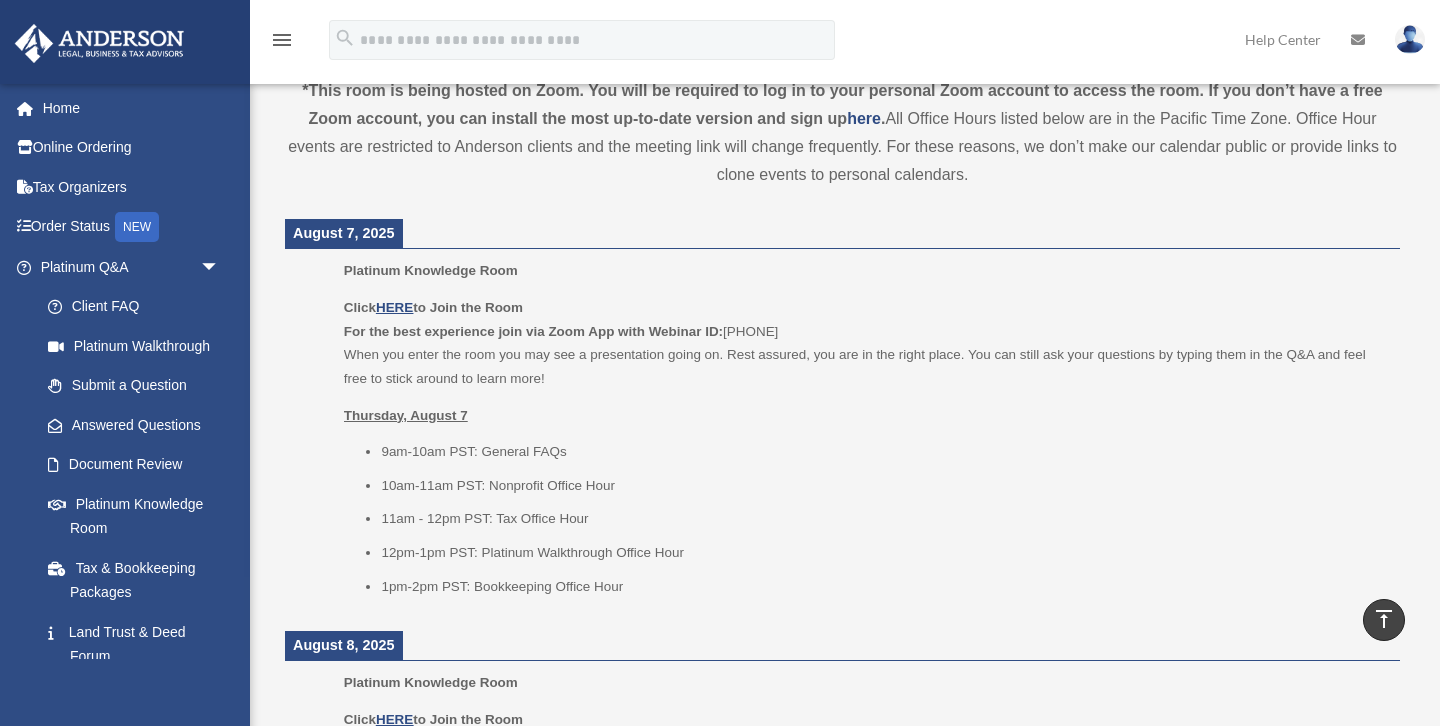 scroll, scrollTop: 707, scrollLeft: 0, axis: vertical 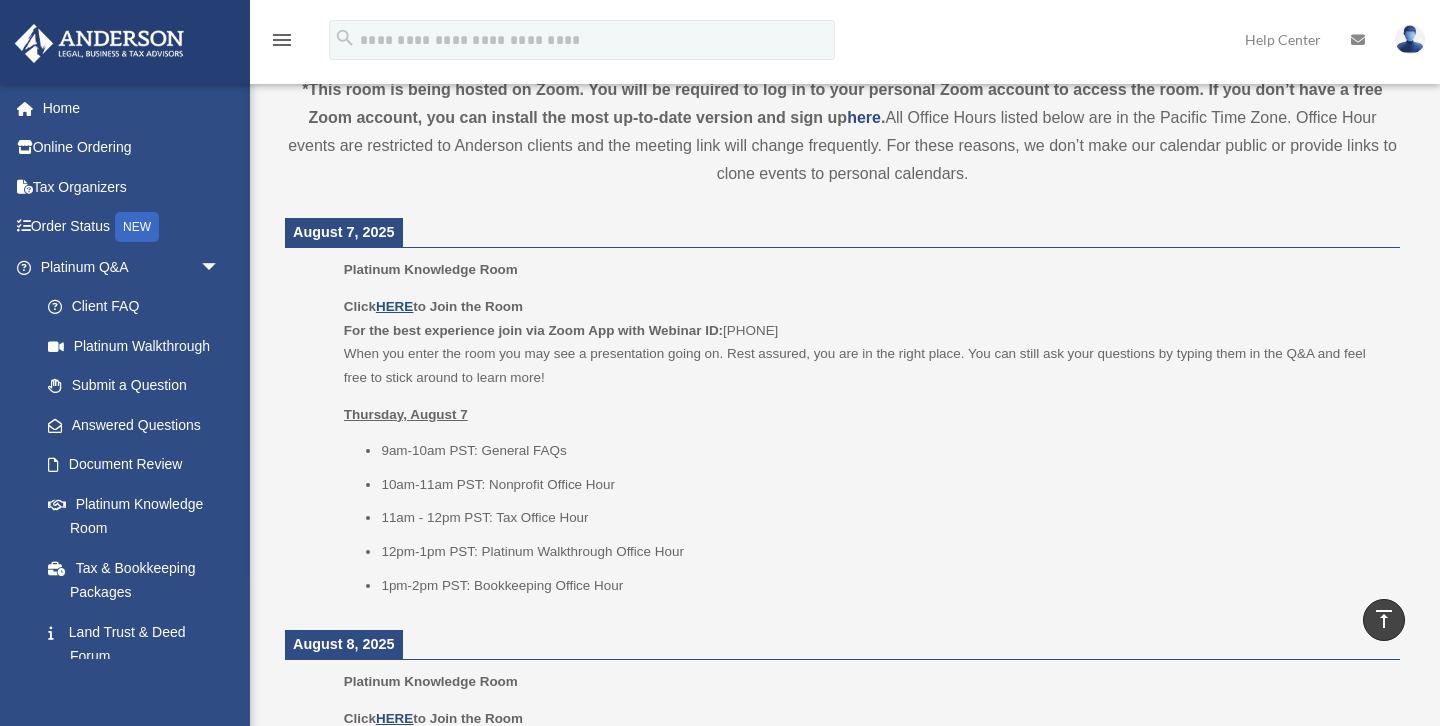 click on "HERE" at bounding box center [394, 306] 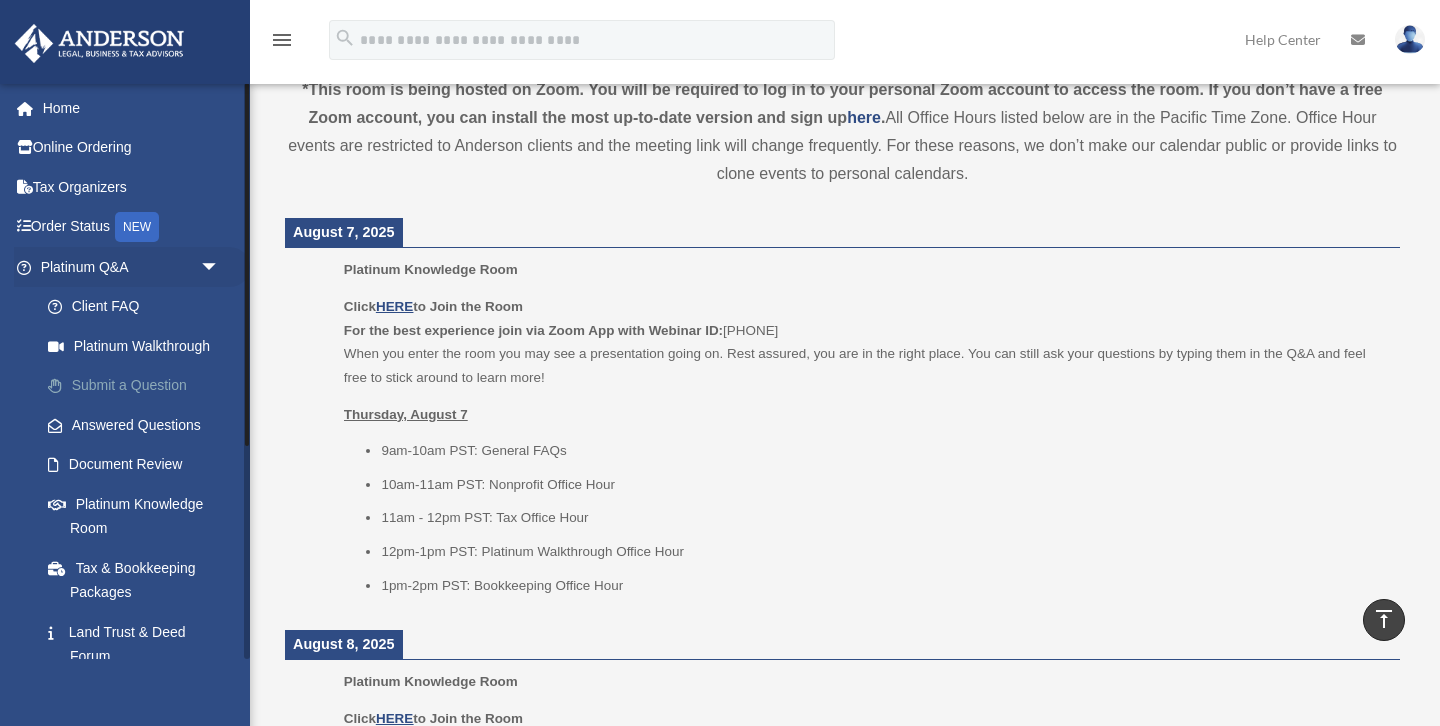 click on "Submit a Question" at bounding box center [139, 386] 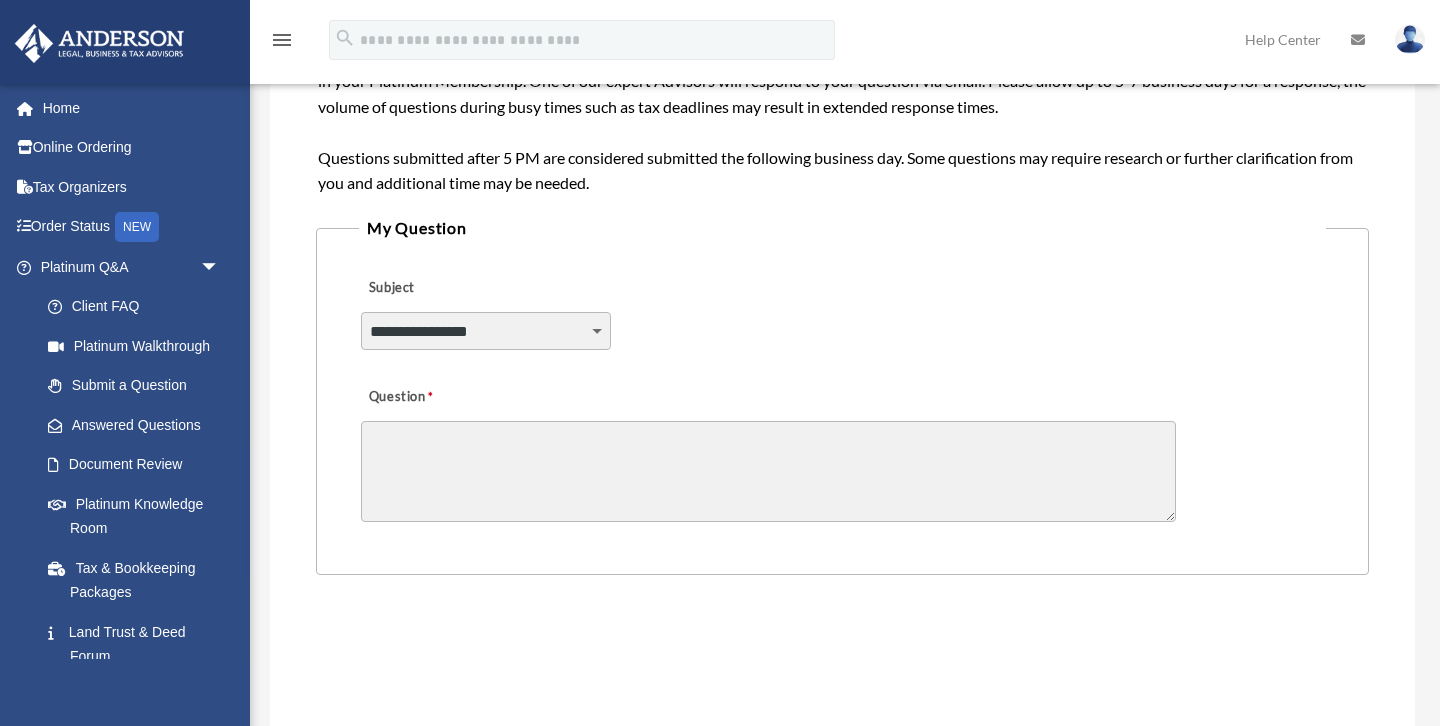 scroll, scrollTop: 506, scrollLeft: 0, axis: vertical 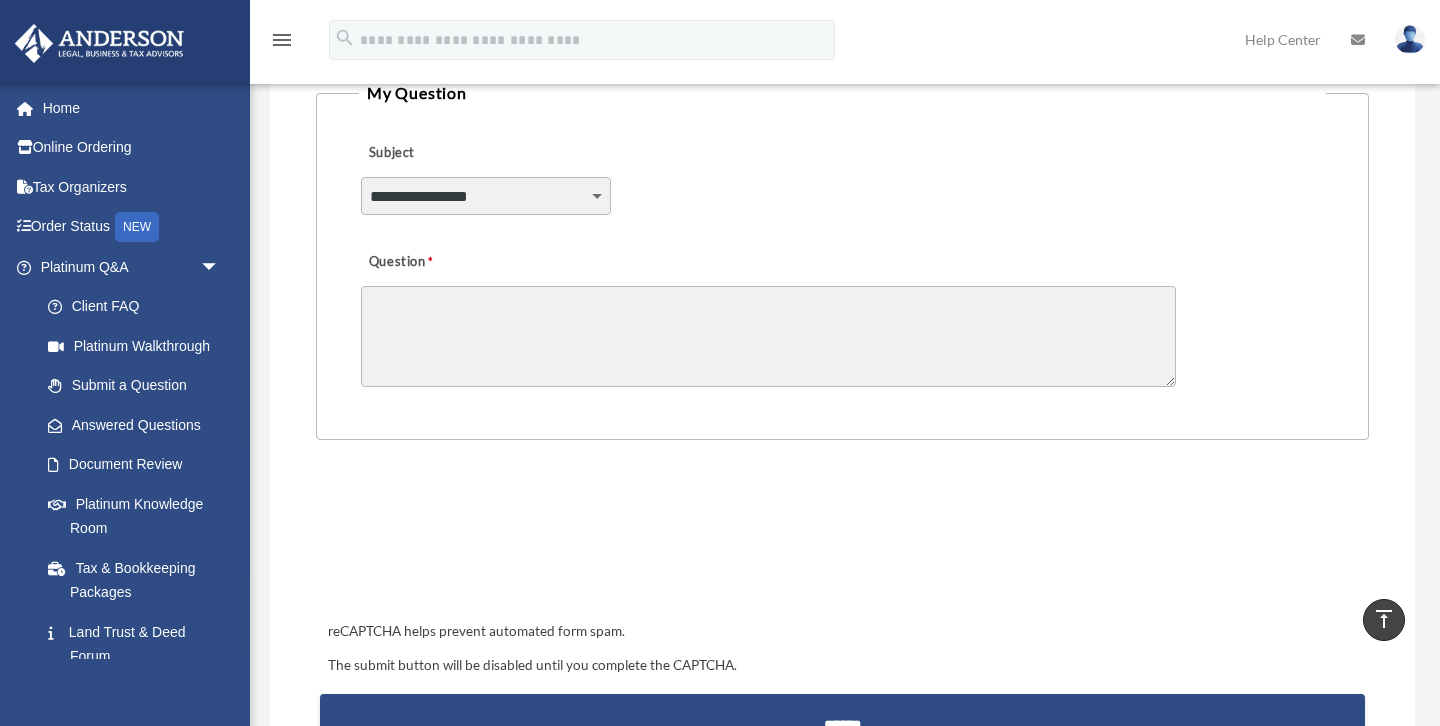 click on "**********" at bounding box center (486, 196) 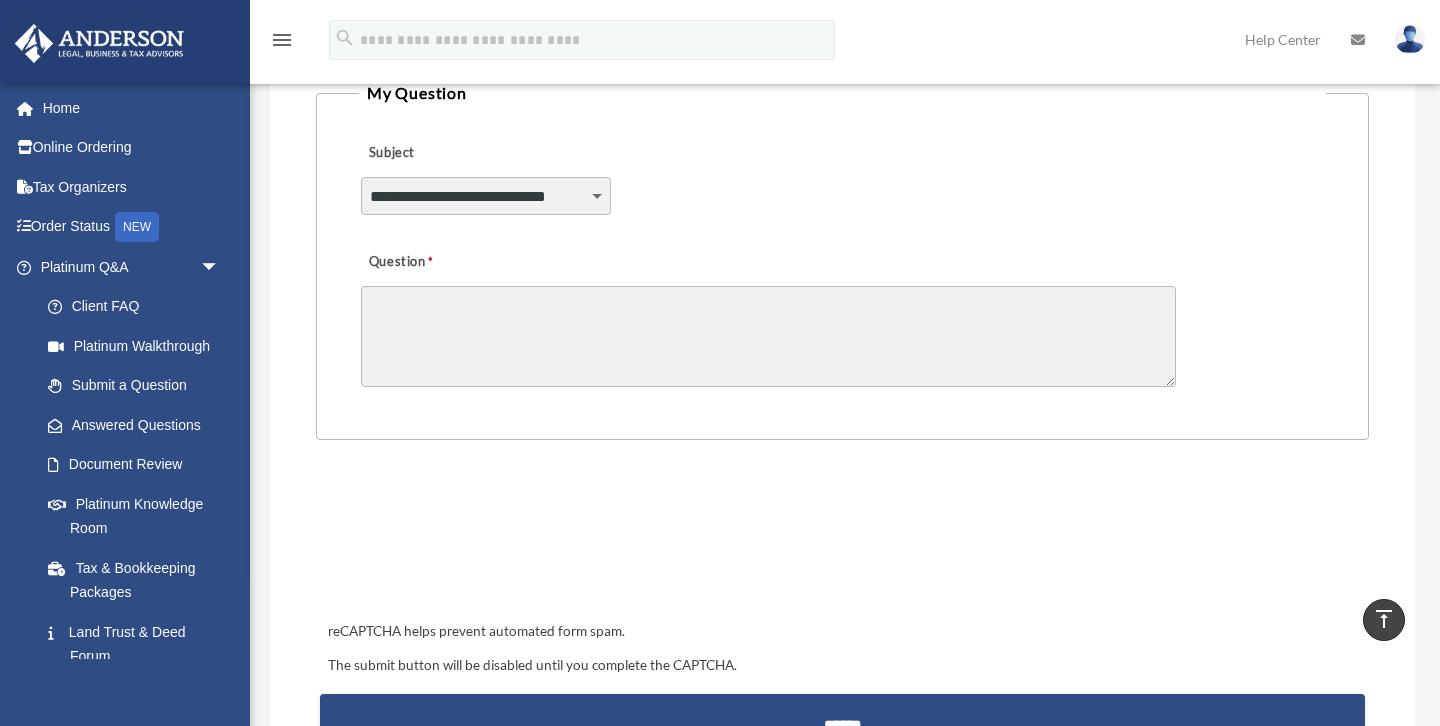 click on "Question" at bounding box center [768, 336] 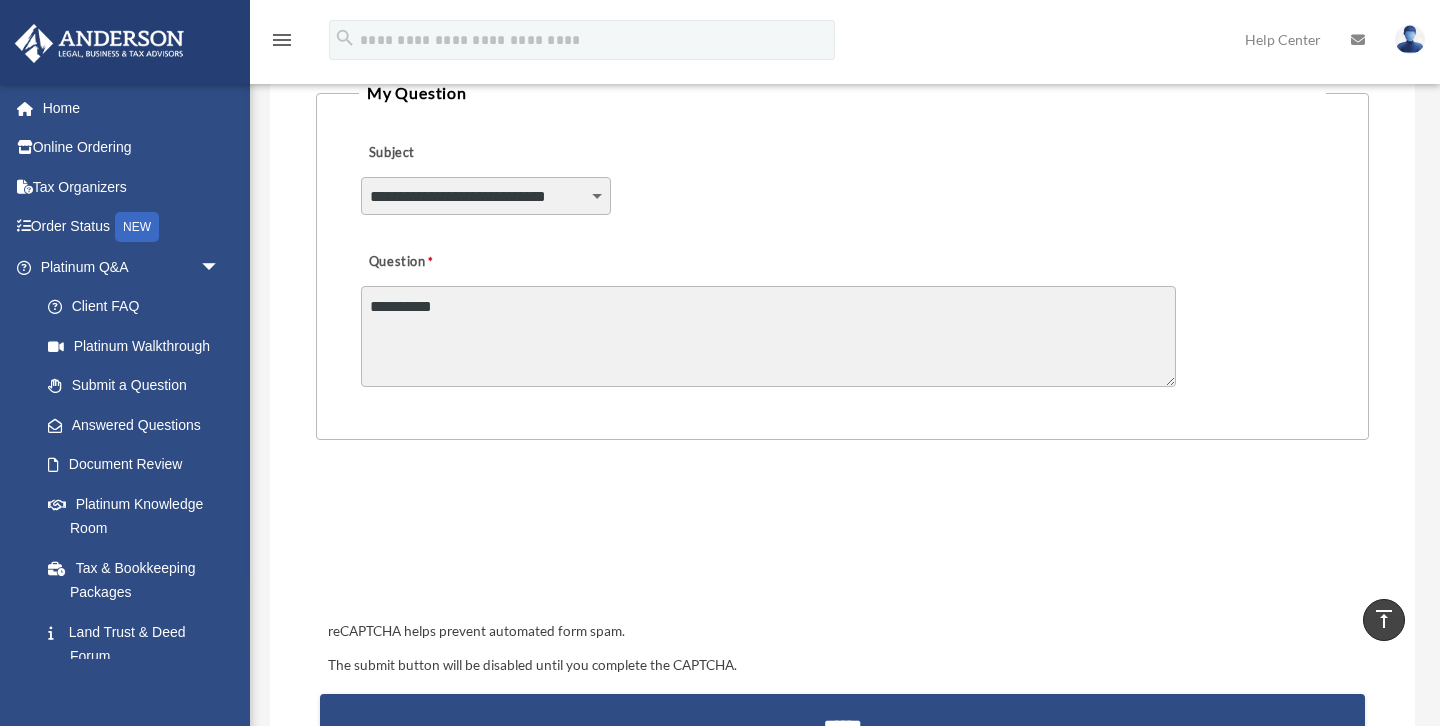 click on "*********" at bounding box center [768, 336] 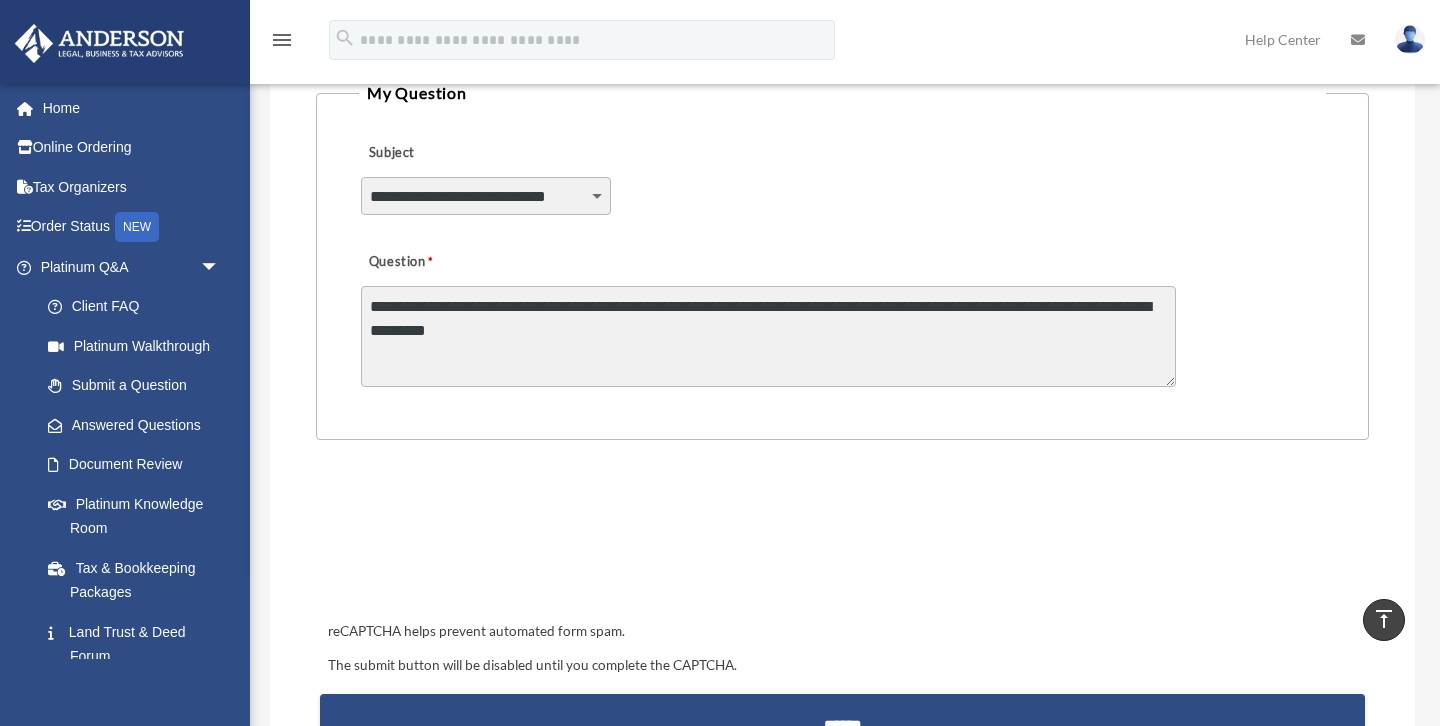 click on "**********" at bounding box center (768, 336) 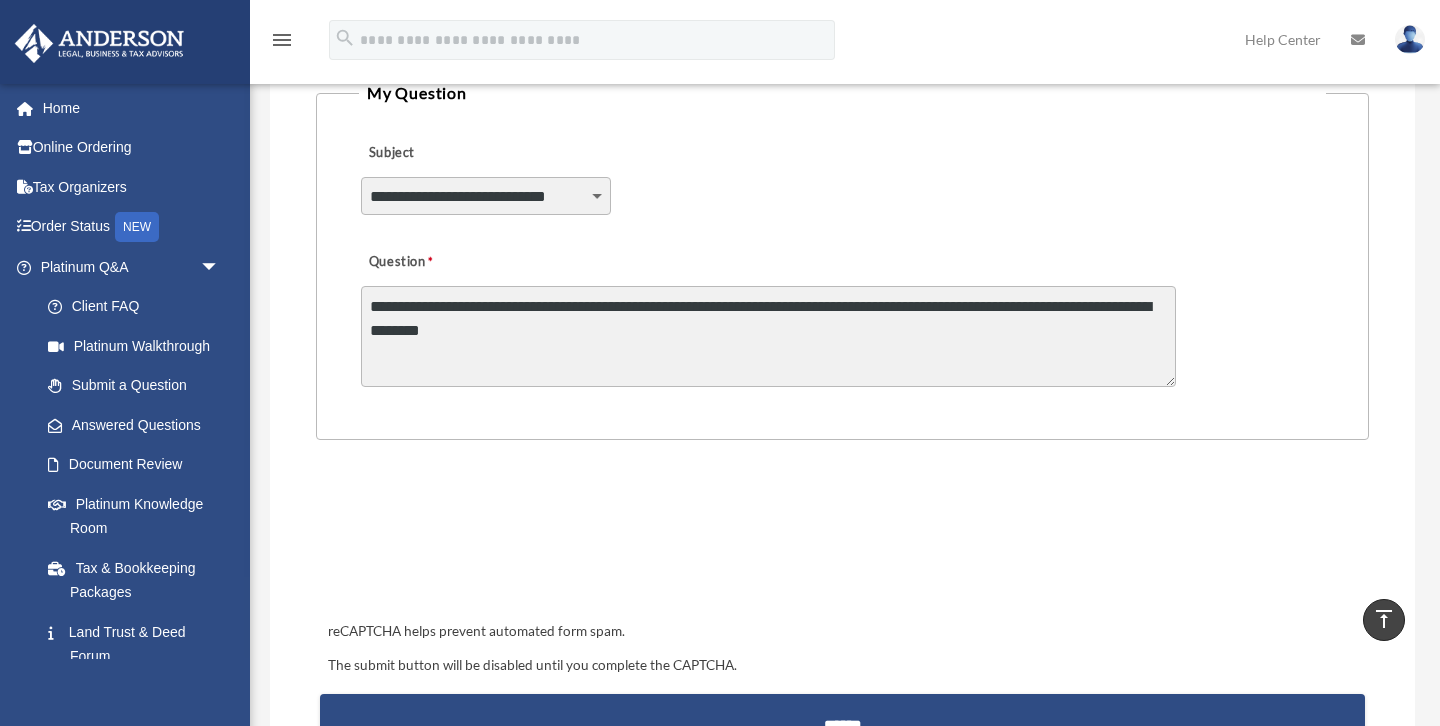 click on "**********" at bounding box center (768, 336) 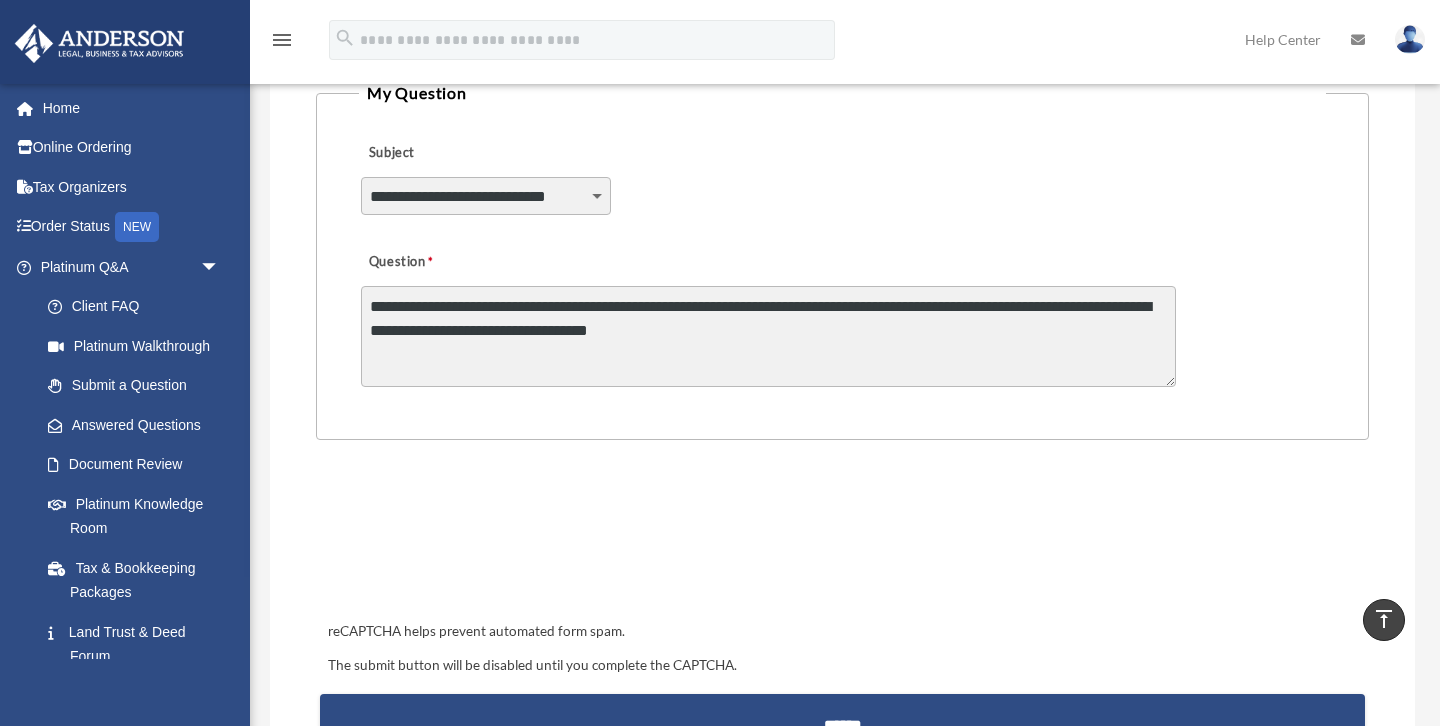 click on "**********" at bounding box center (768, 336) 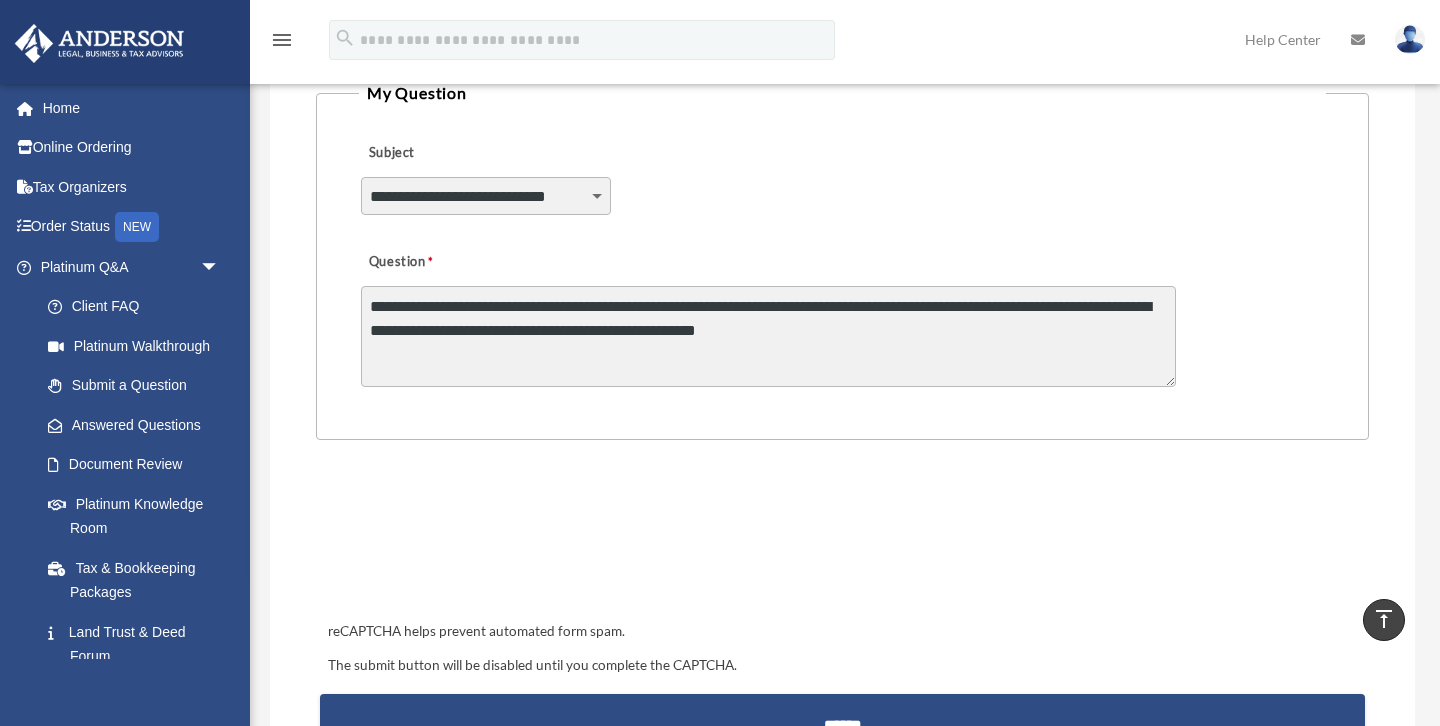 type on "**********" 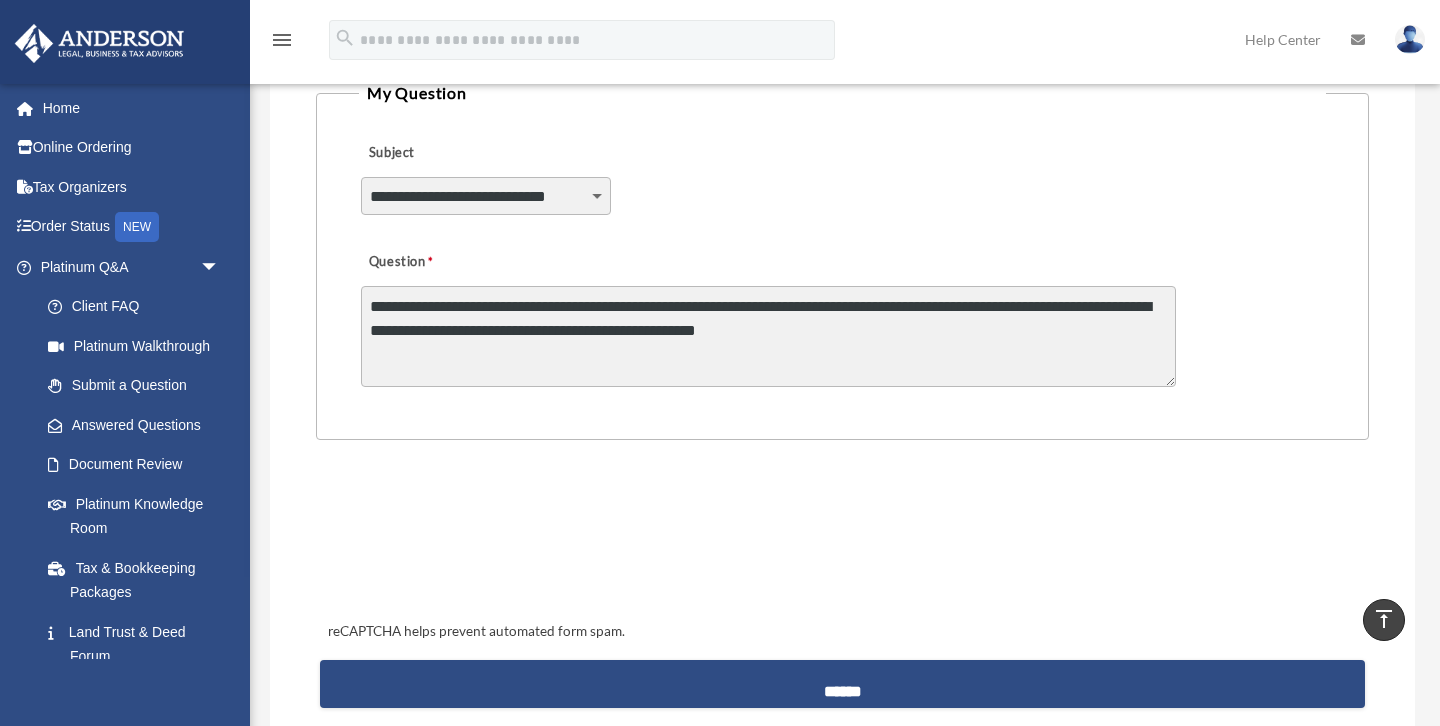 click on "**********" at bounding box center (768, 336) 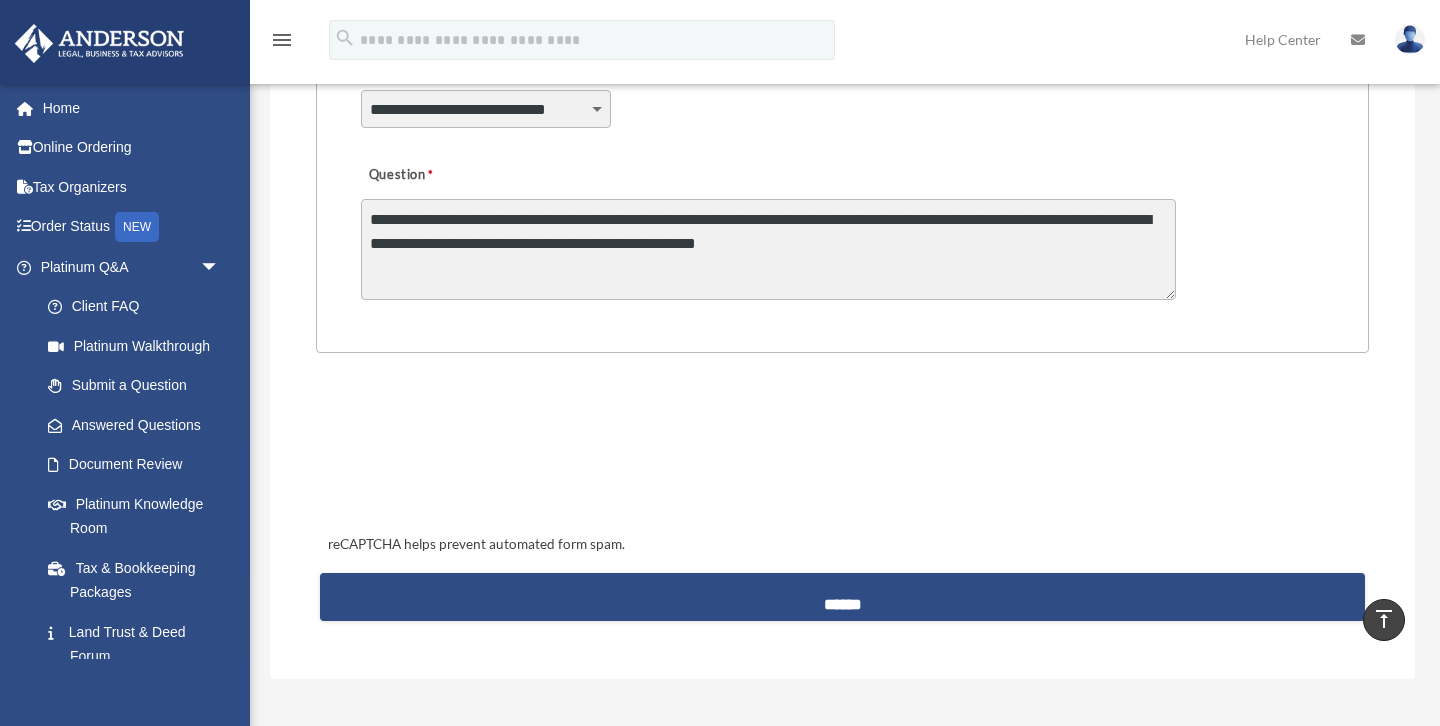 scroll, scrollTop: 587, scrollLeft: 0, axis: vertical 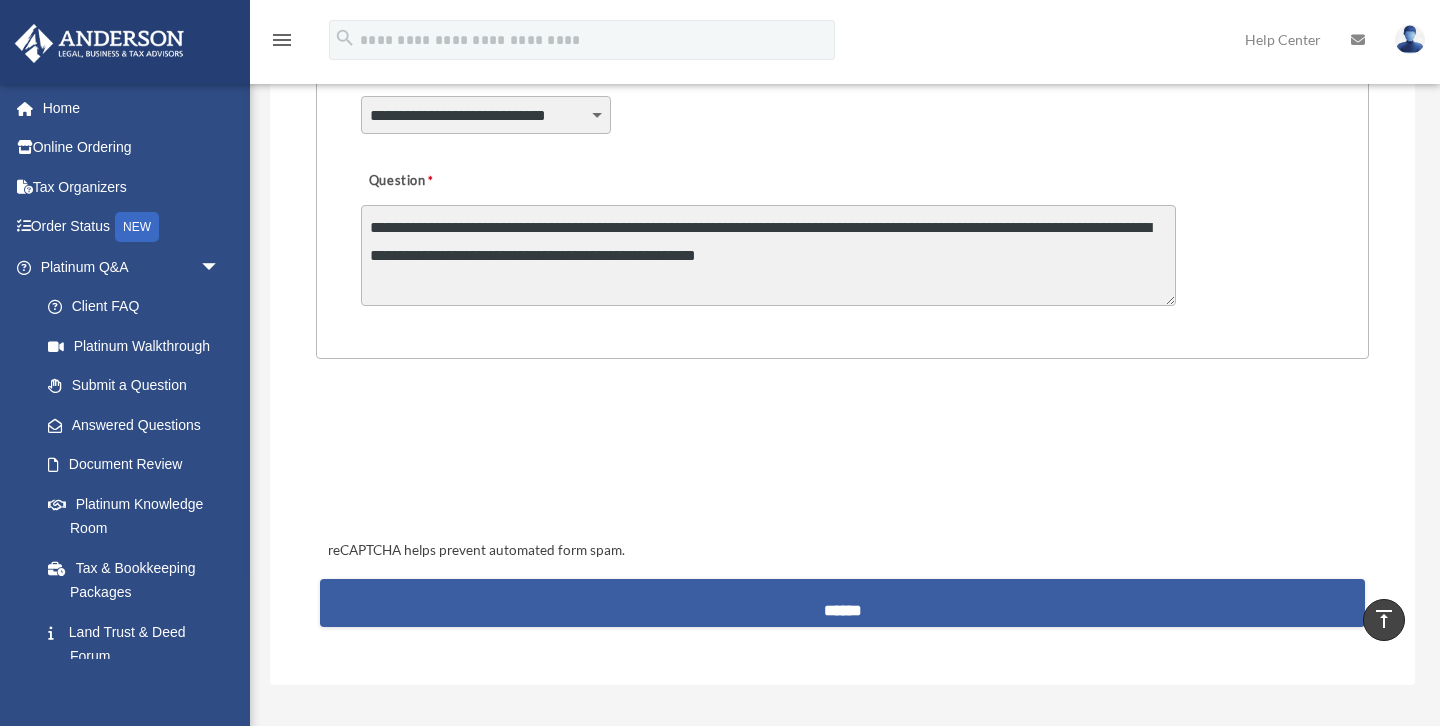 click on "******" at bounding box center [842, 603] 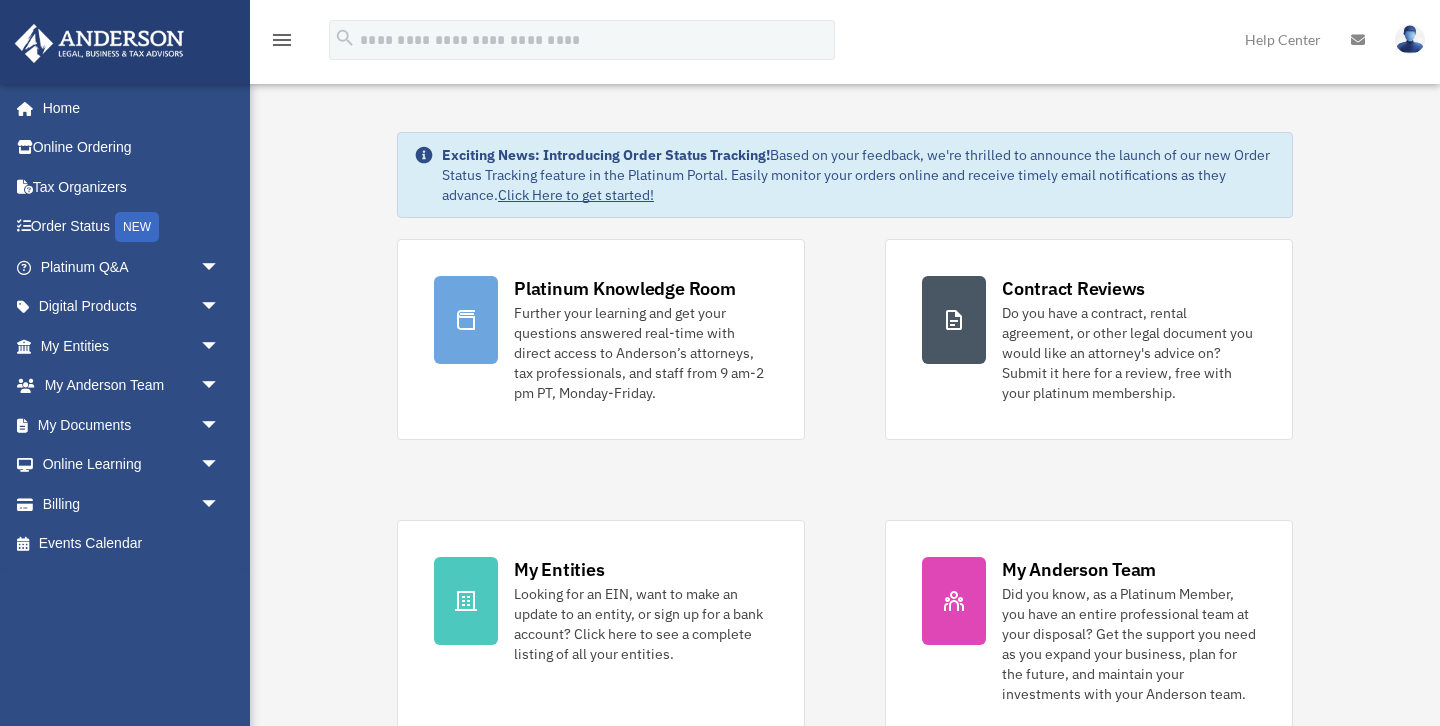 scroll, scrollTop: 0, scrollLeft: 0, axis: both 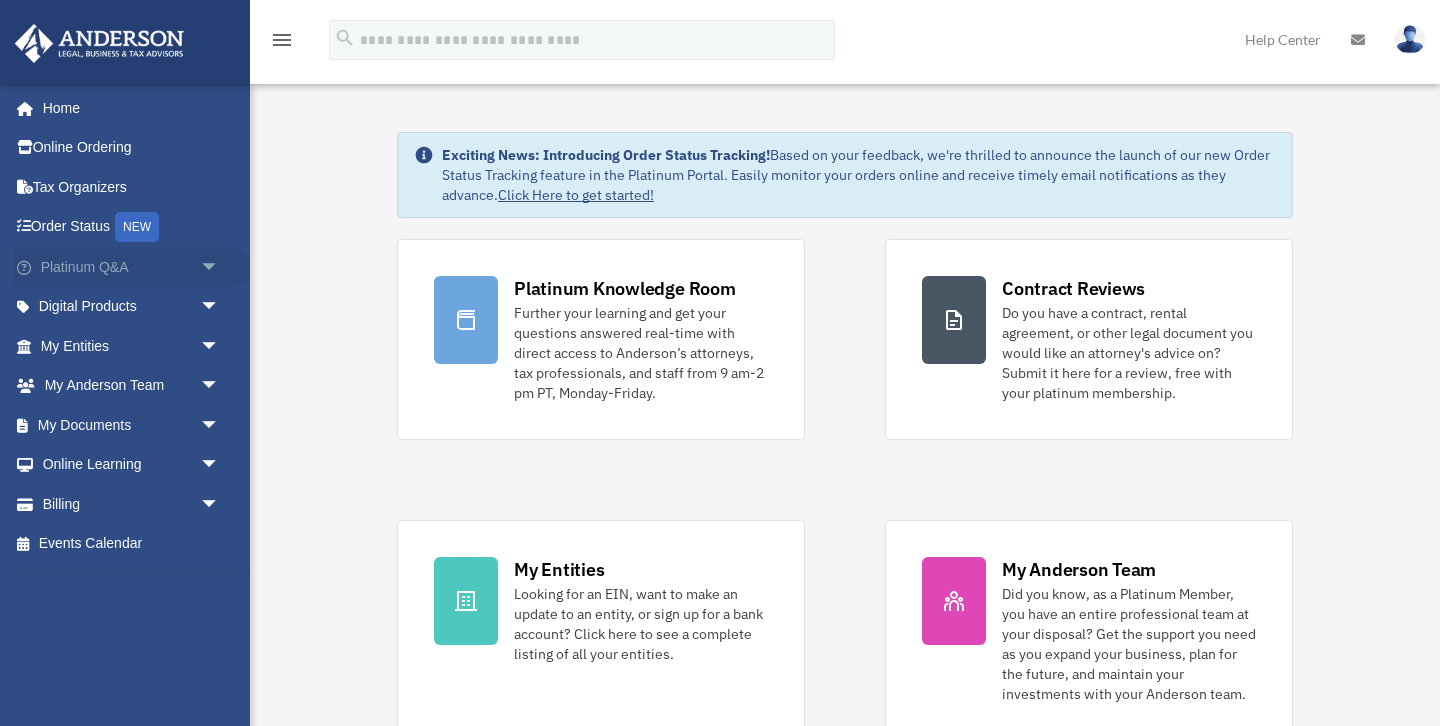 click on "Platinum Q&A arrow_drop_down" at bounding box center (132, 267) 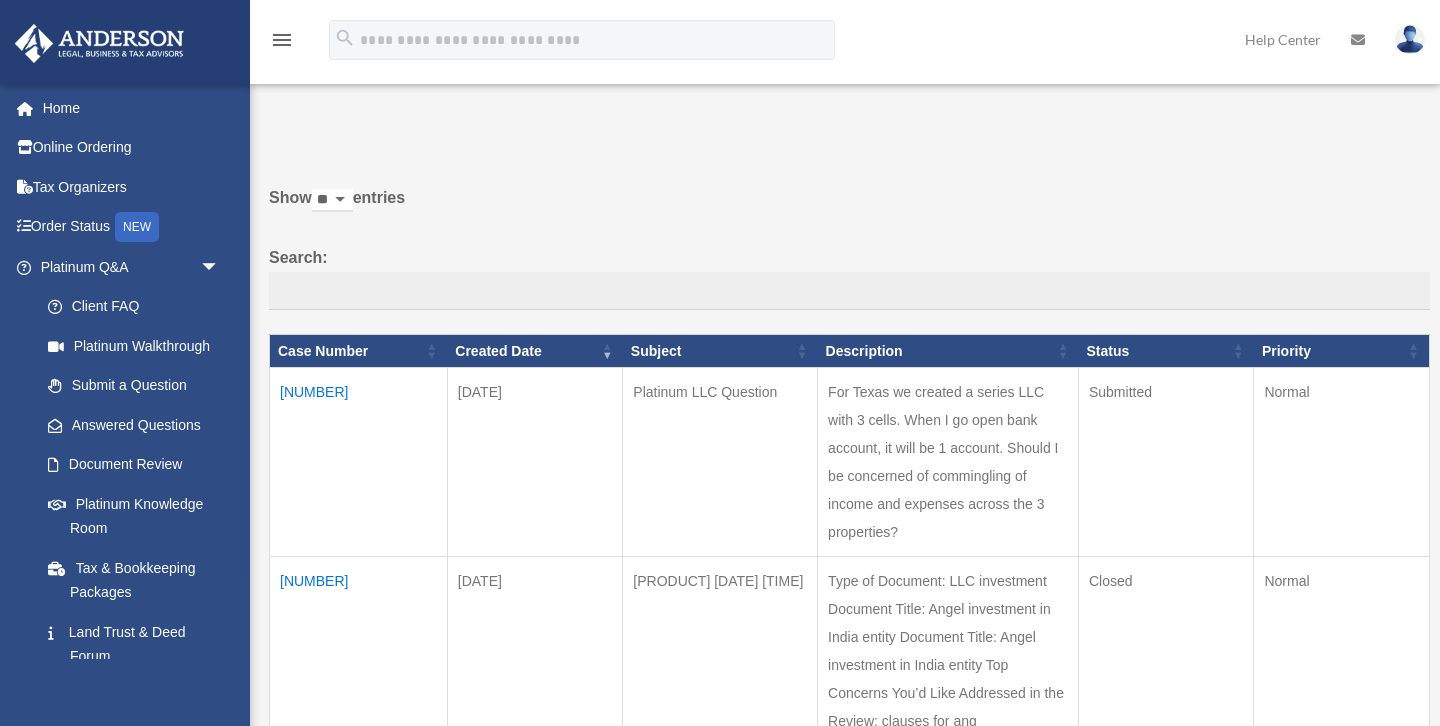 scroll, scrollTop: 0, scrollLeft: 0, axis: both 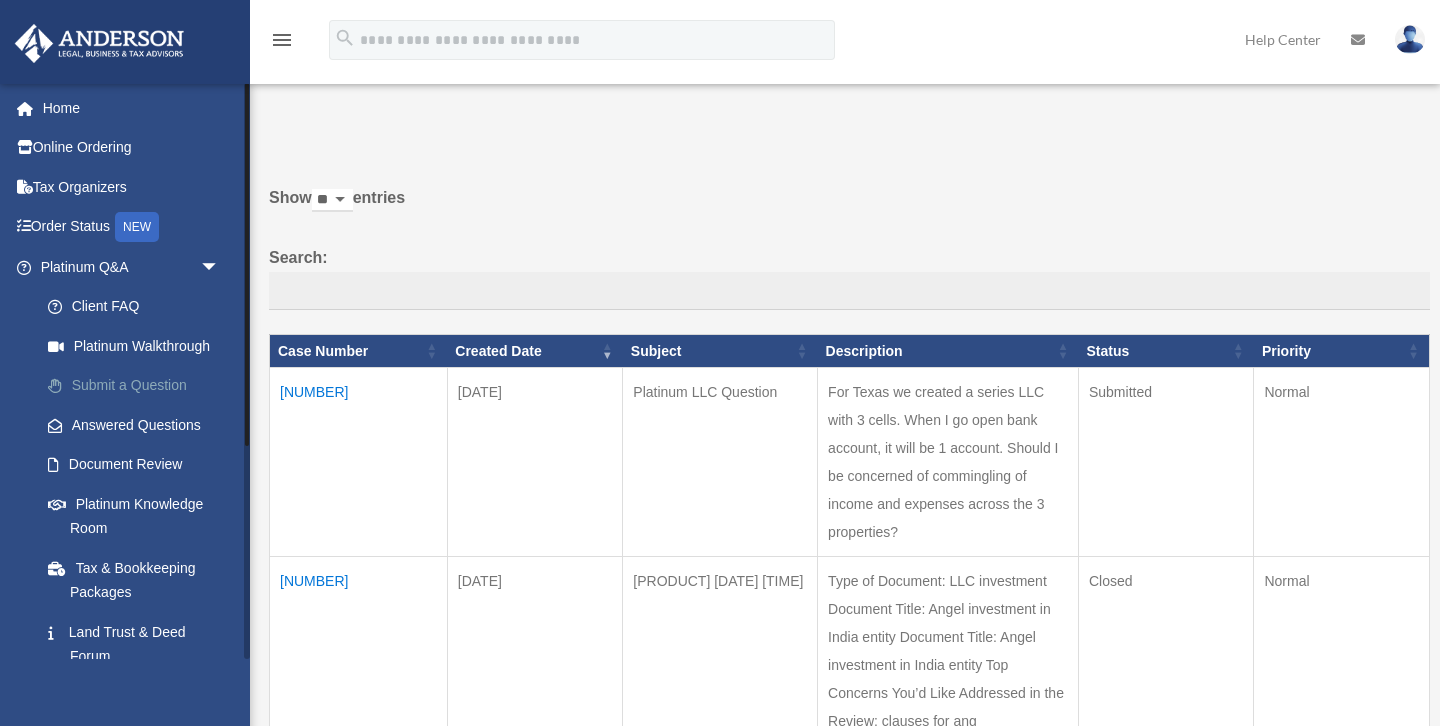 click on "Submit a Question" at bounding box center [139, 386] 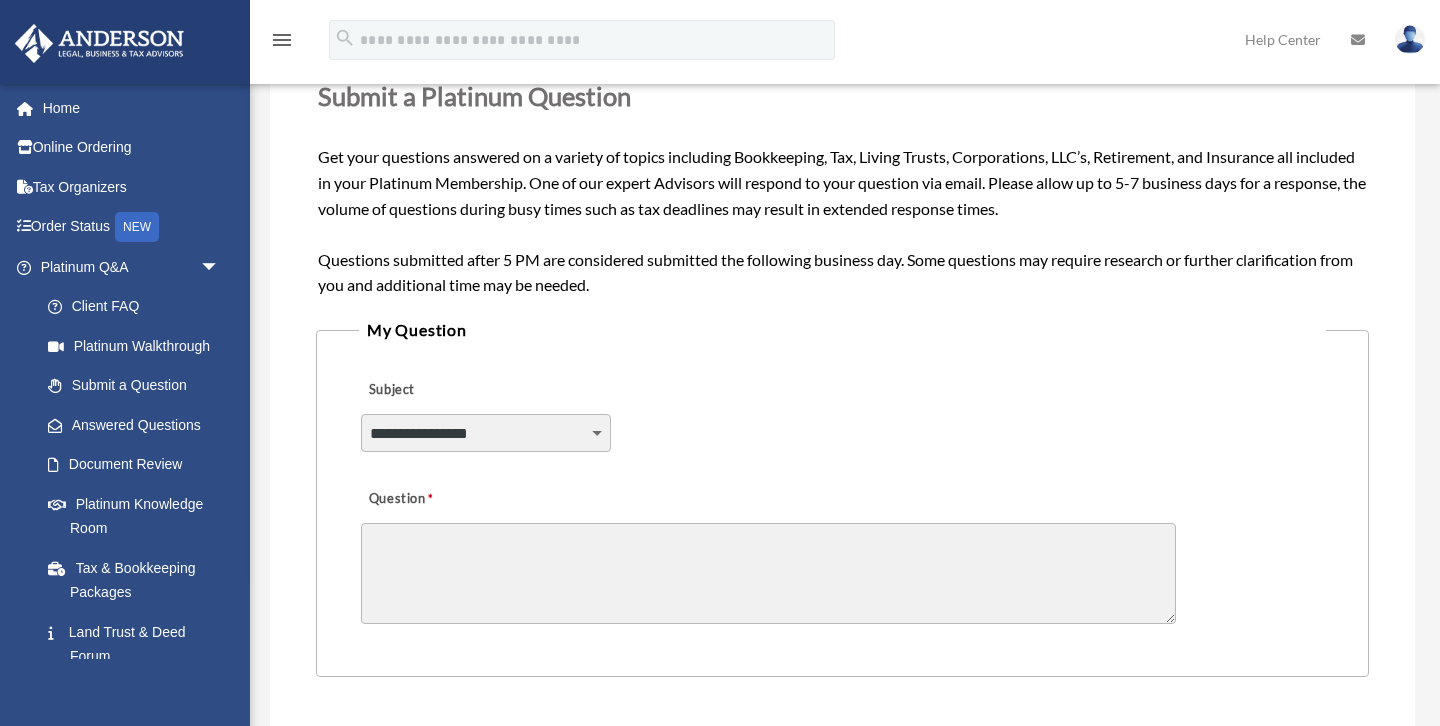 scroll, scrollTop: 271, scrollLeft: 0, axis: vertical 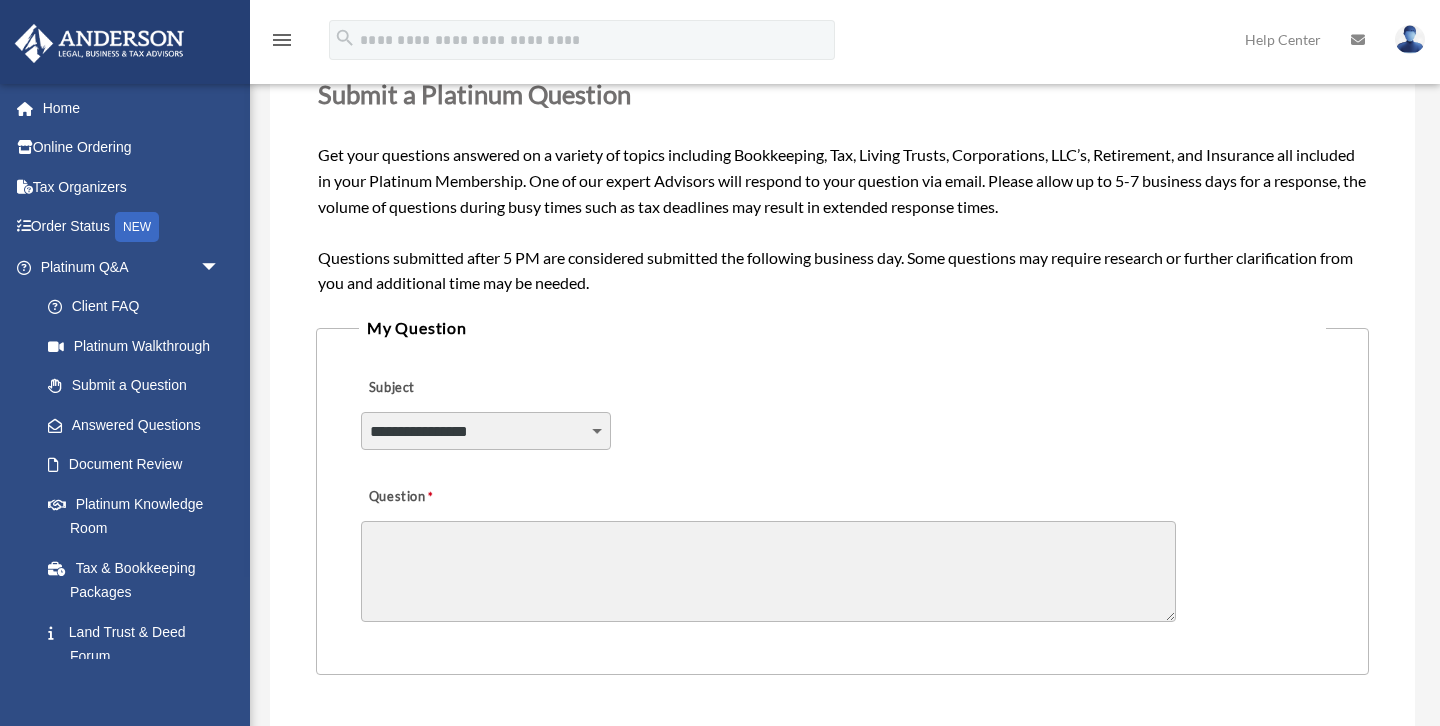 click on "**********" at bounding box center [486, 431] 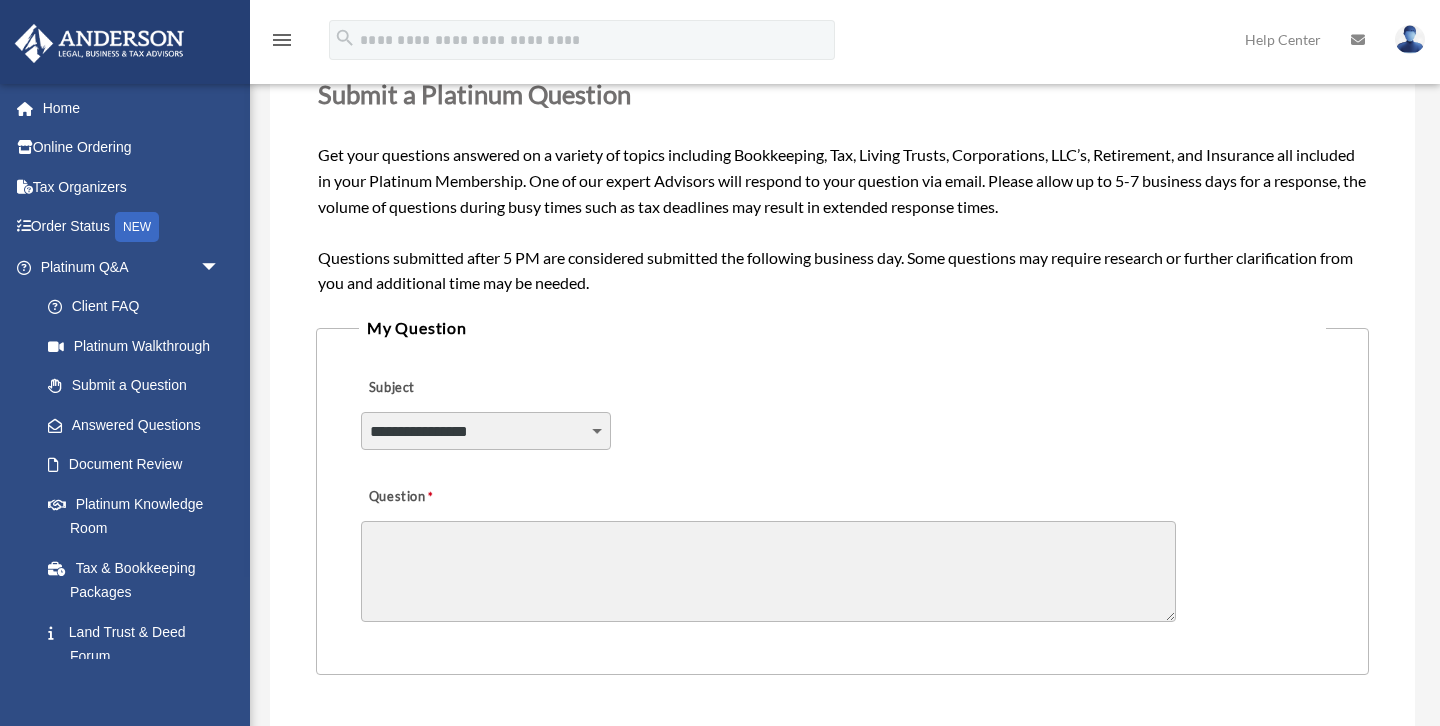 select on "******" 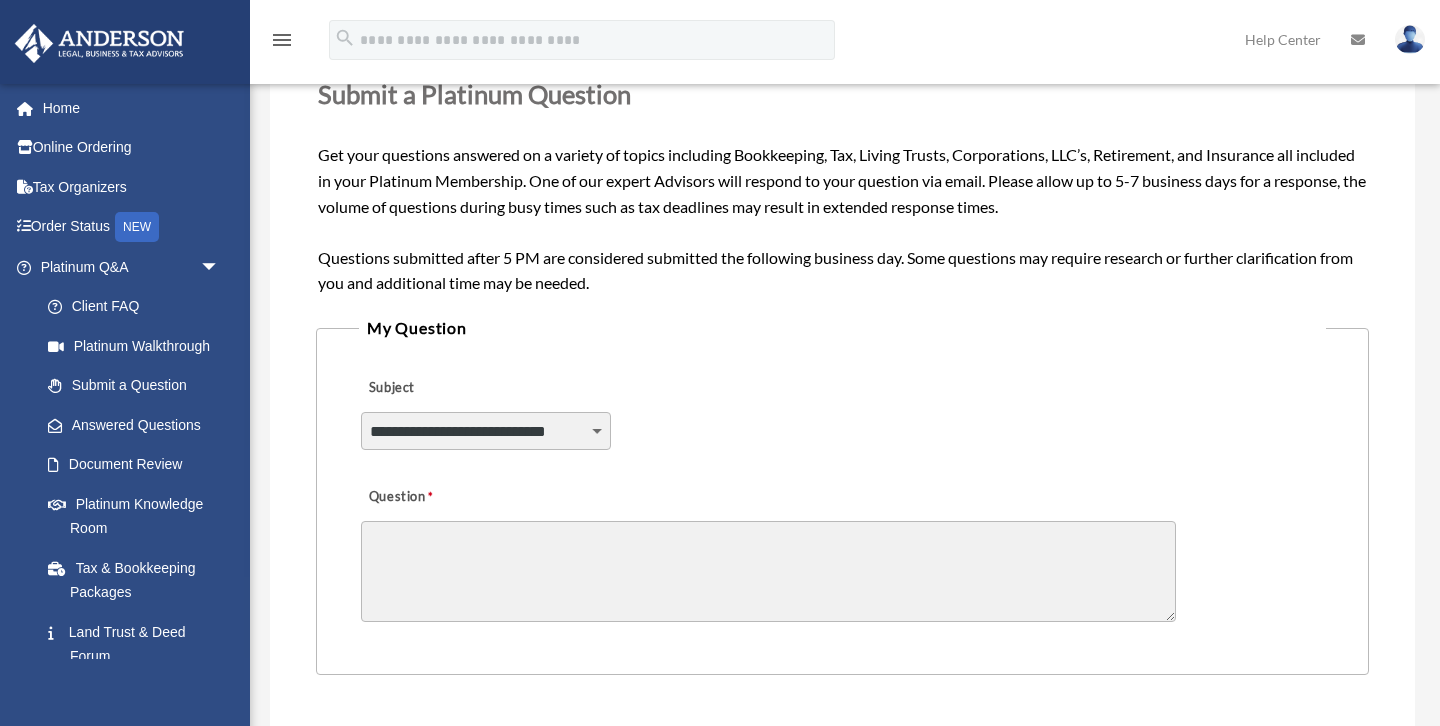 click on "Question" at bounding box center [768, 571] 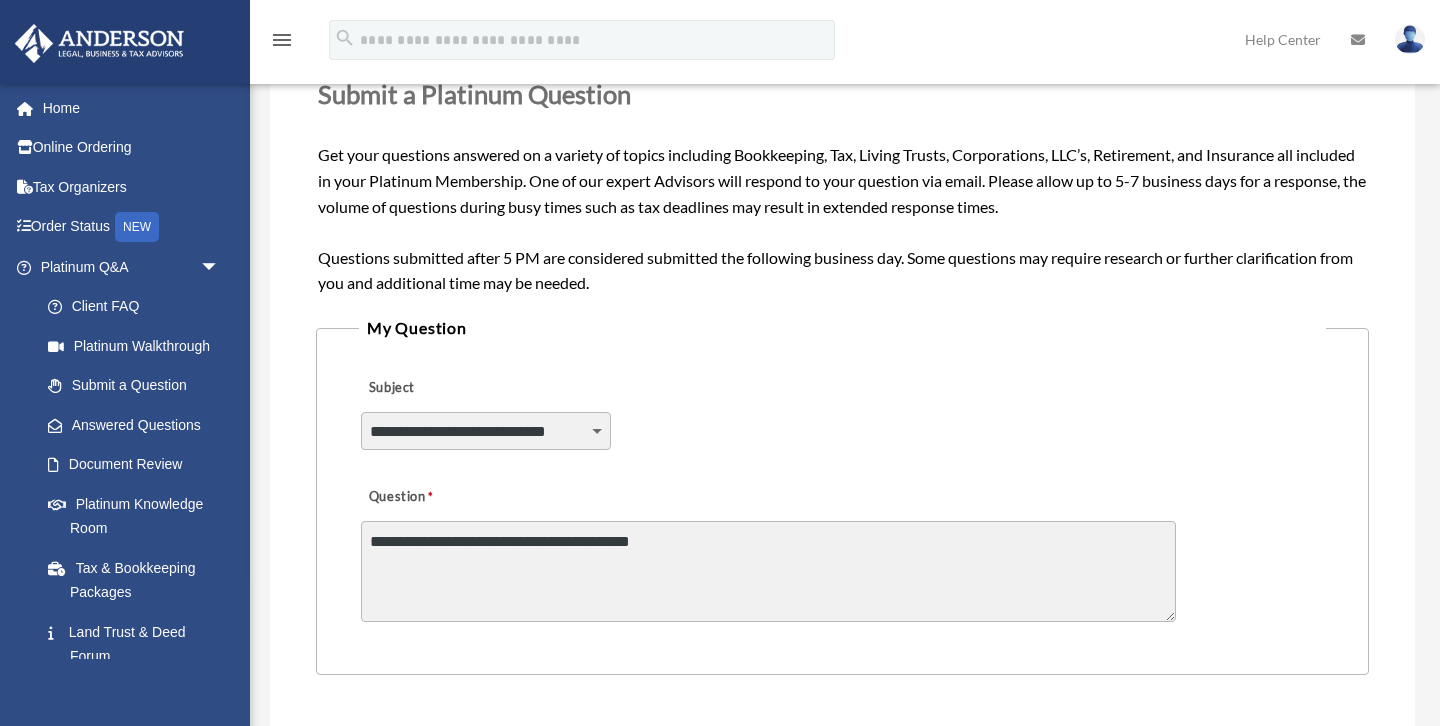 click on "**********" at bounding box center (768, 571) 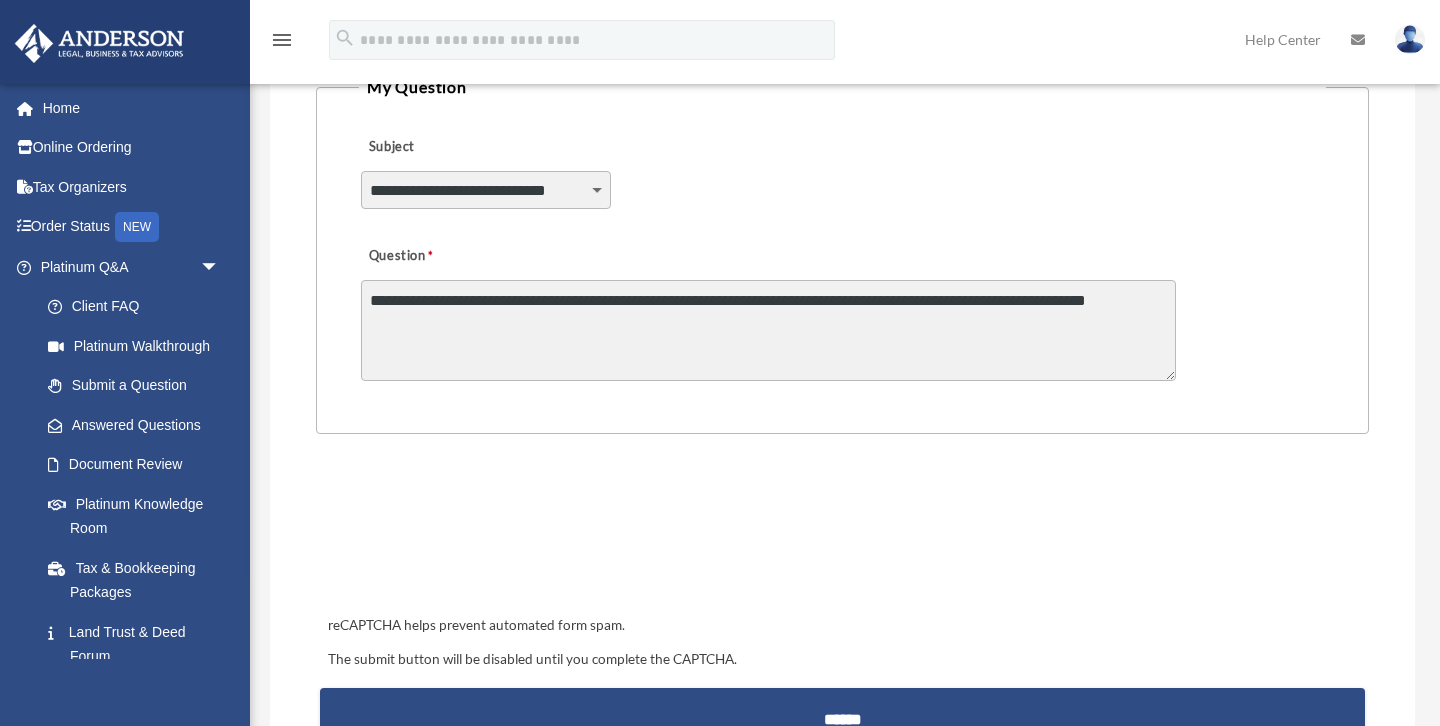 scroll, scrollTop: 519, scrollLeft: 0, axis: vertical 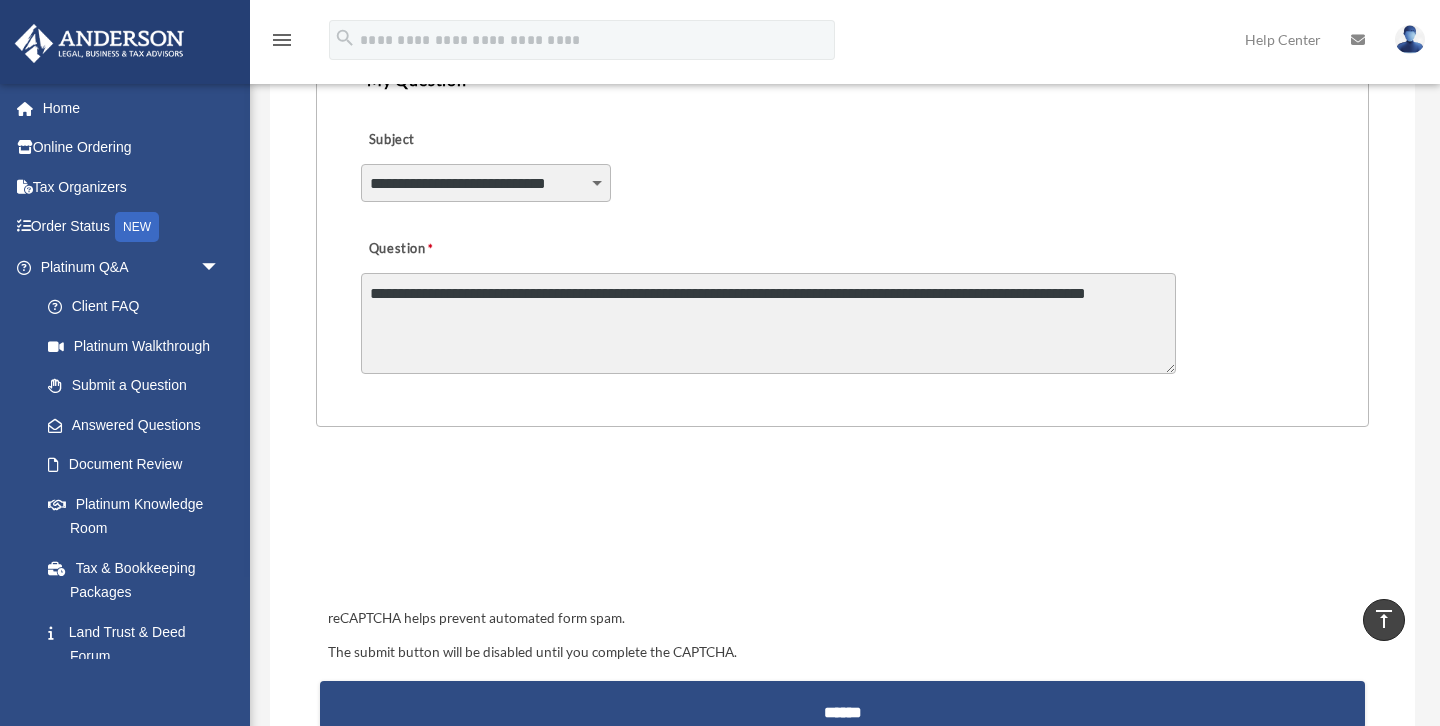 type on "**********" 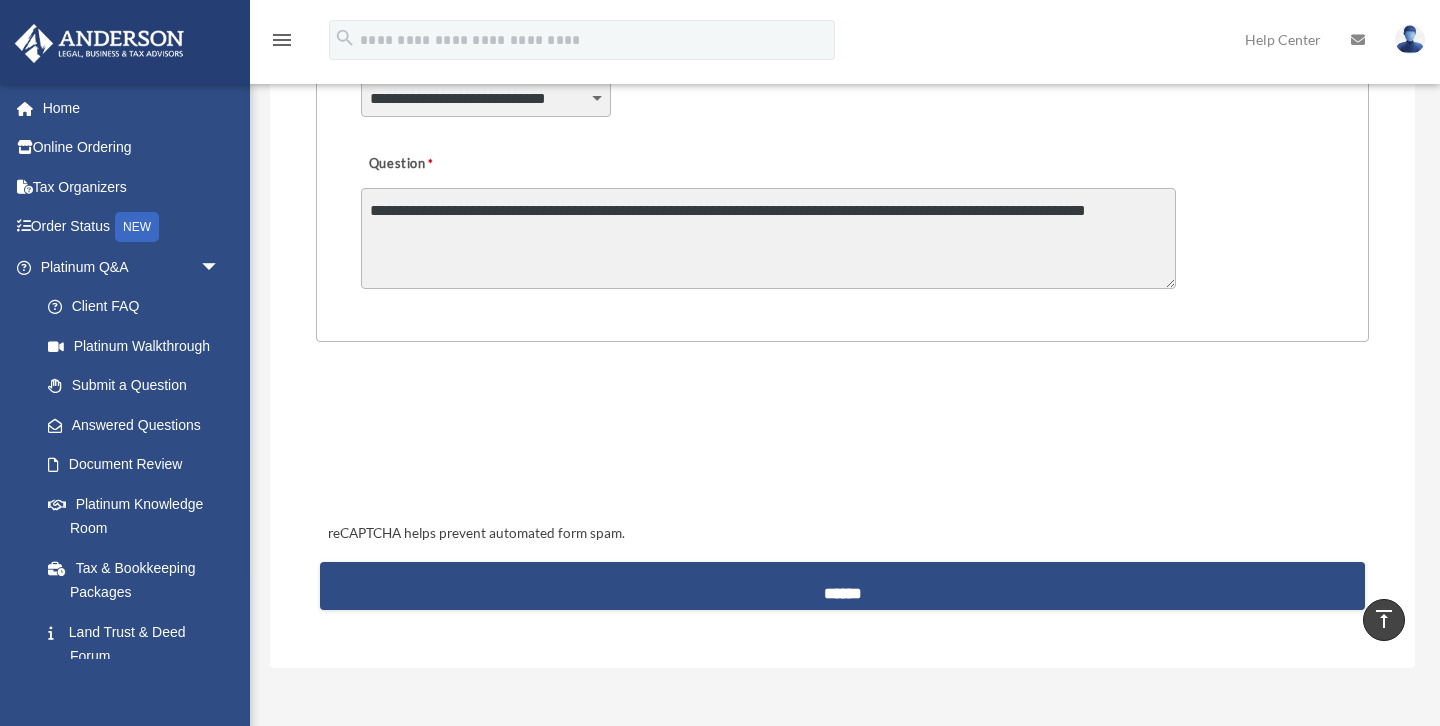 scroll, scrollTop: 609, scrollLeft: 0, axis: vertical 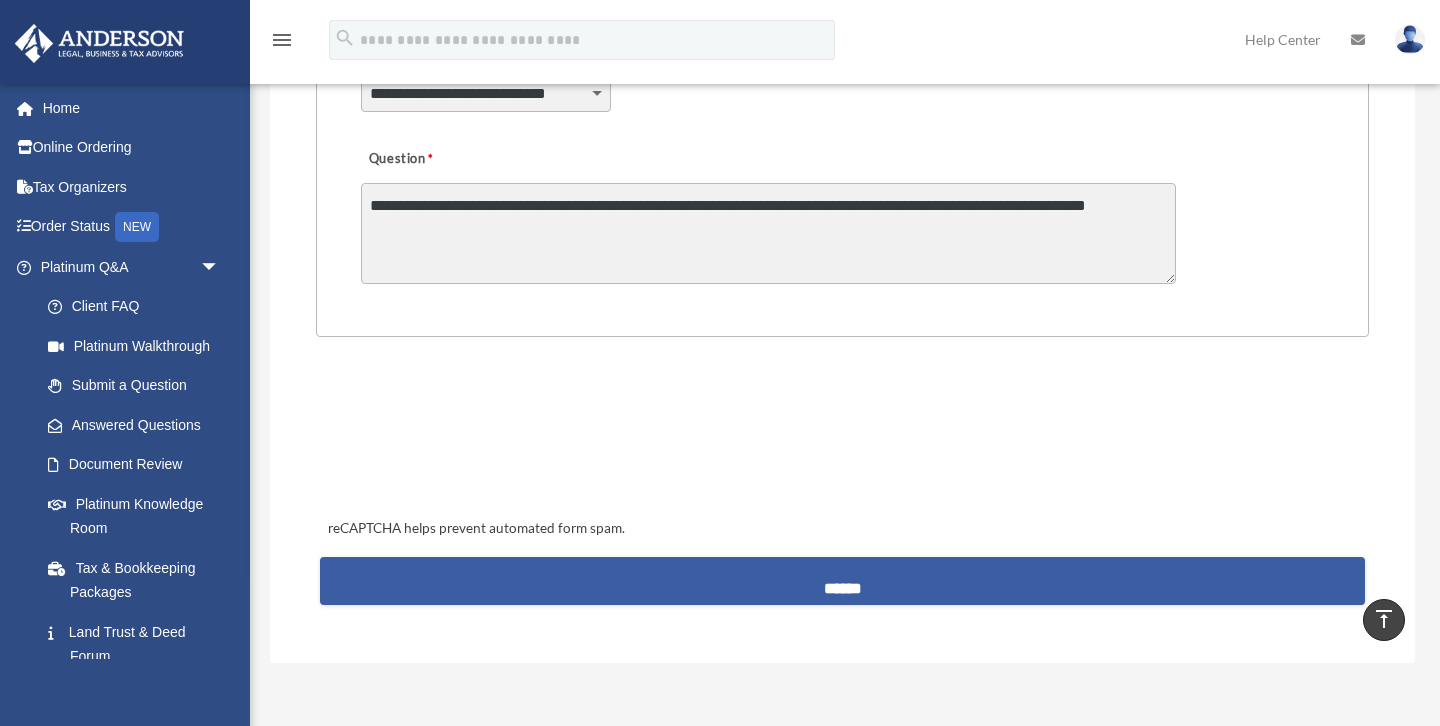 click on "******" at bounding box center [842, 581] 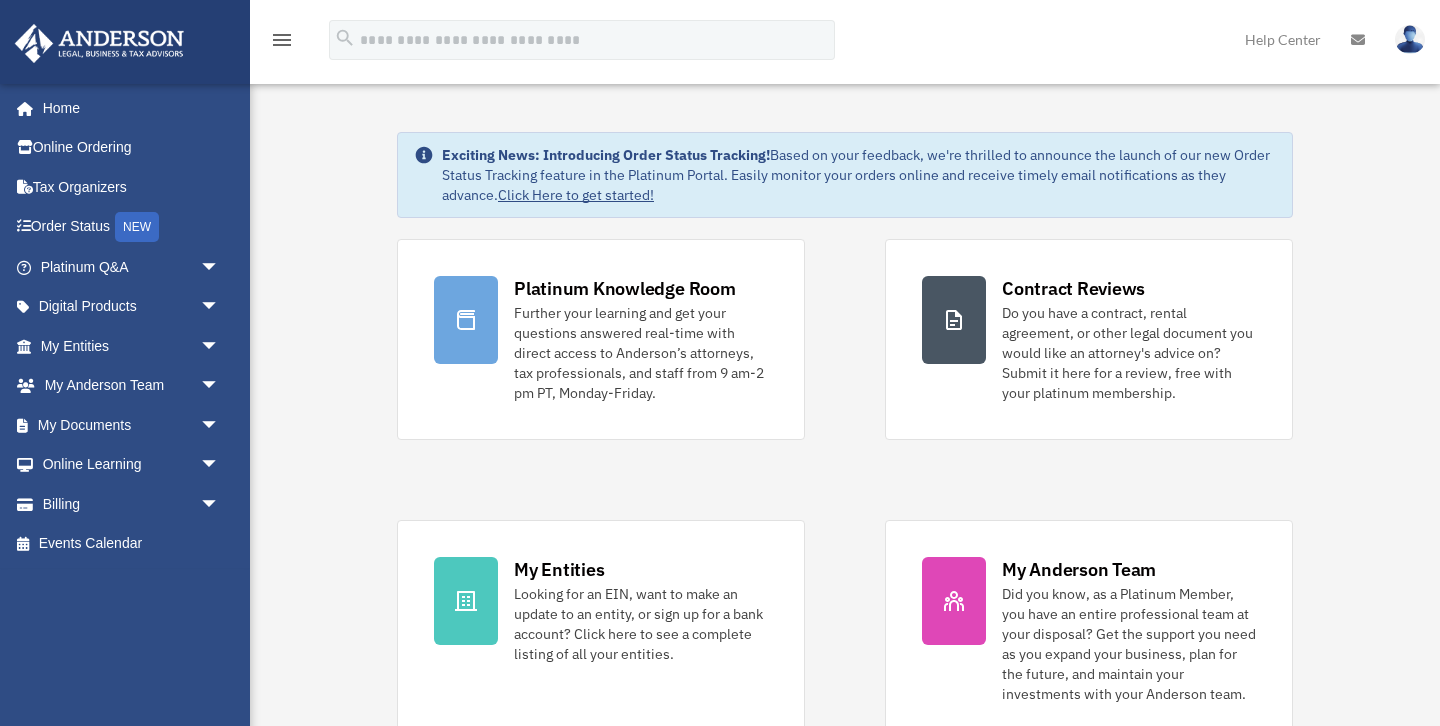 scroll, scrollTop: 0, scrollLeft: 0, axis: both 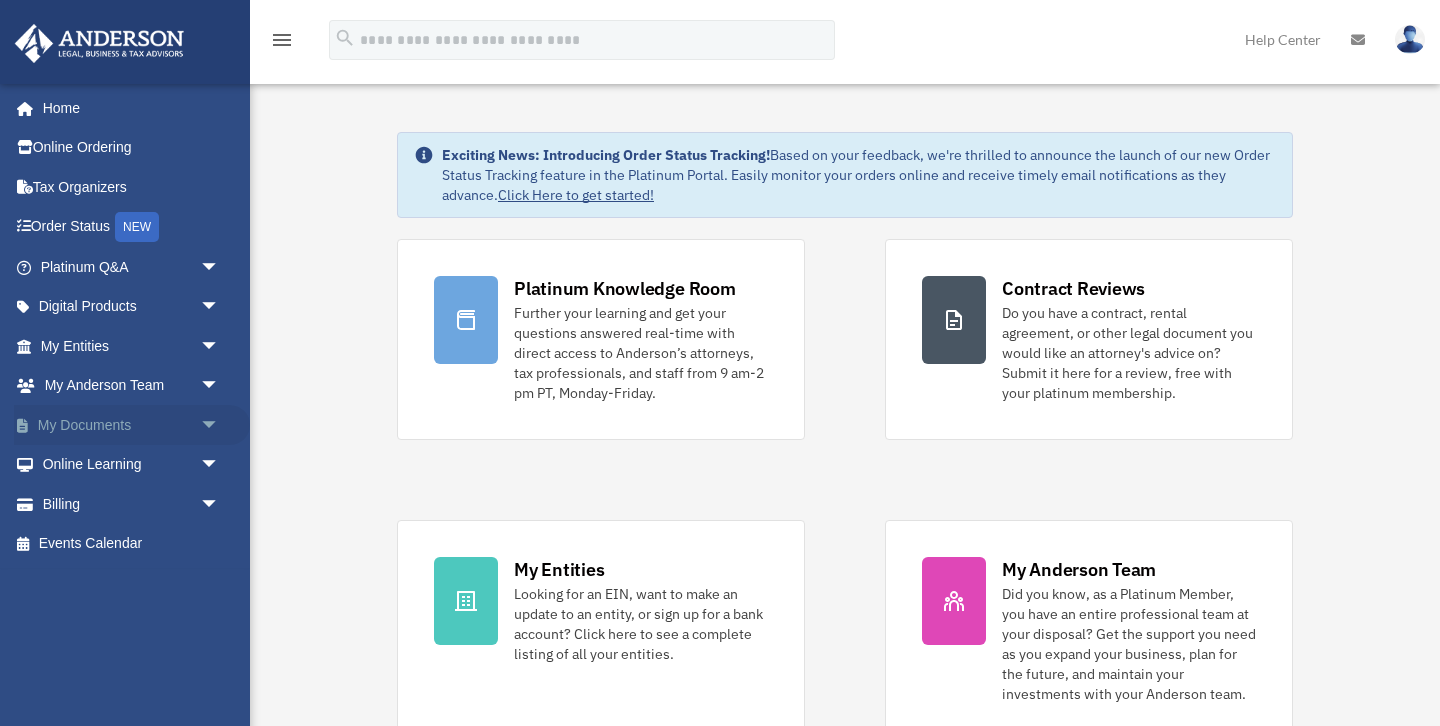 click on "My Documents arrow_drop_down" at bounding box center (132, 425) 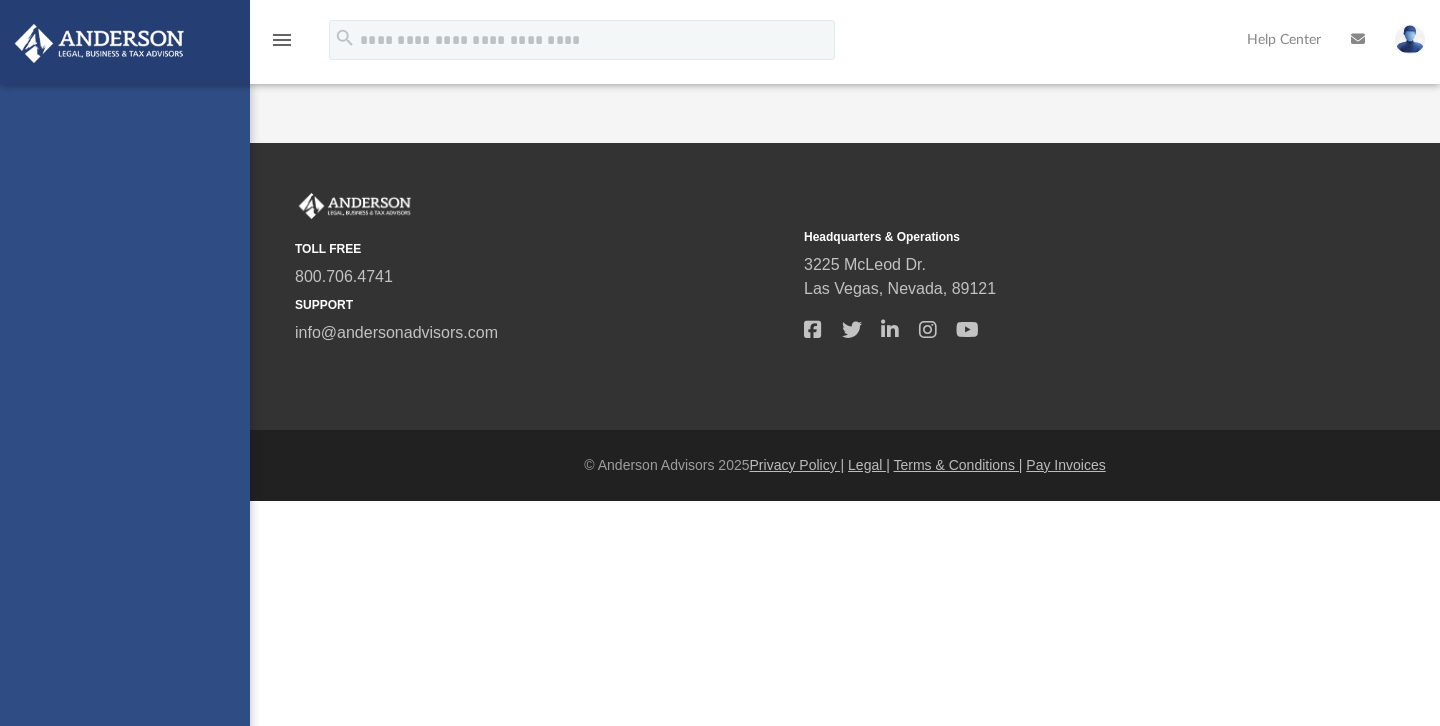scroll, scrollTop: 0, scrollLeft: 0, axis: both 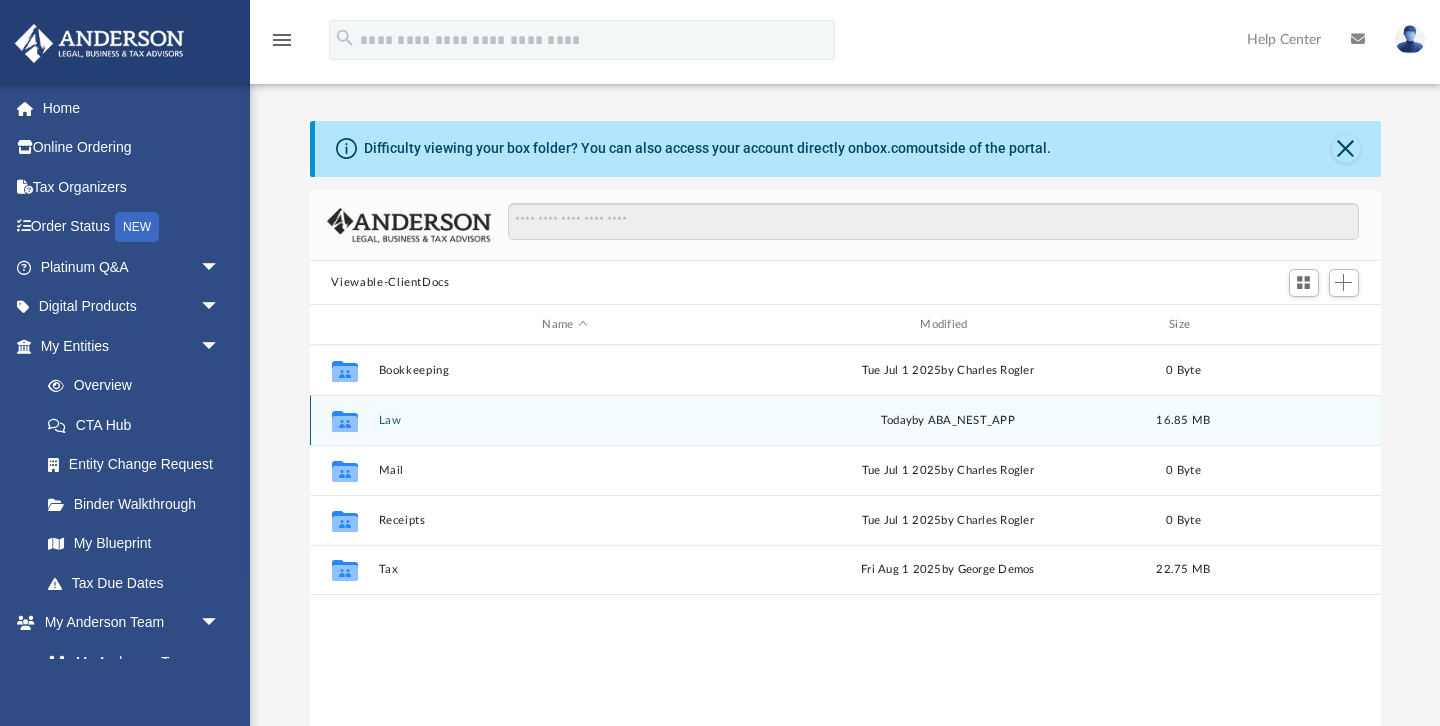 click on "Law" at bounding box center (565, 420) 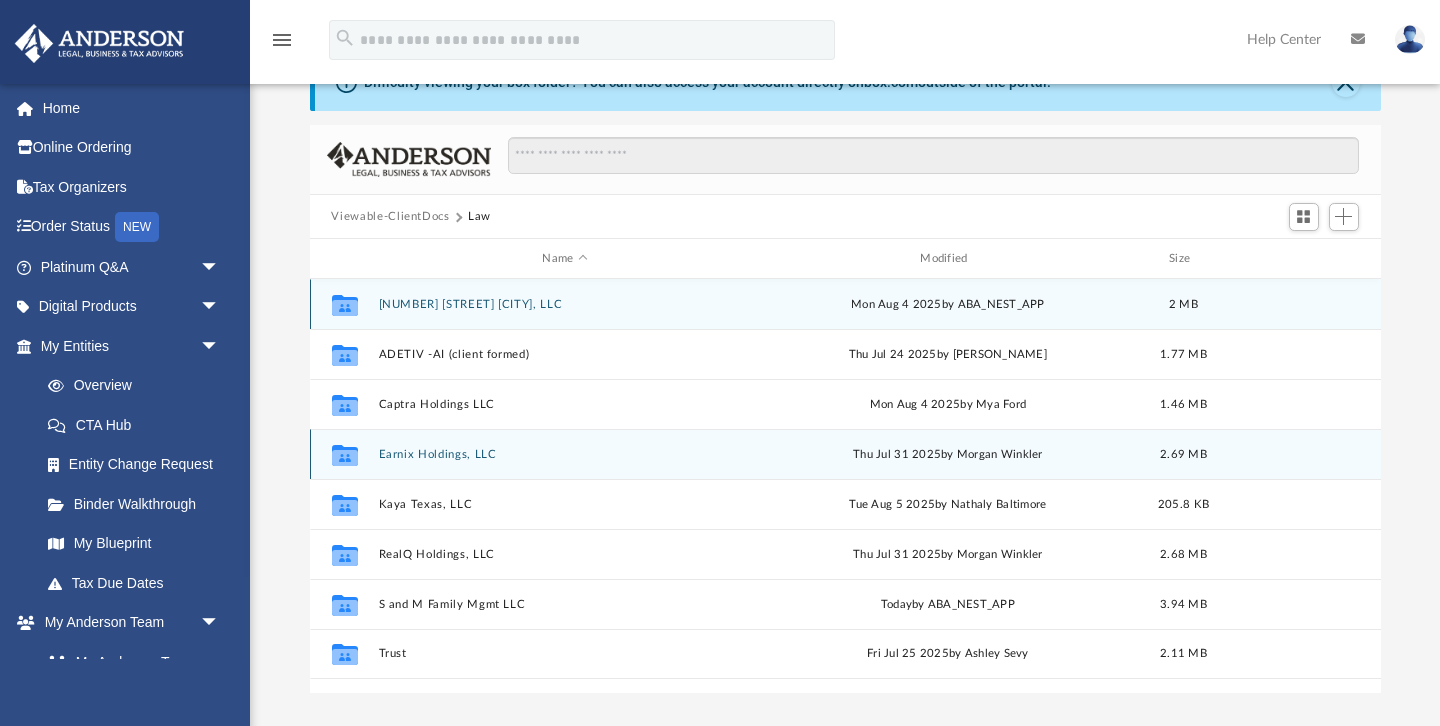 scroll, scrollTop: 0, scrollLeft: 0, axis: both 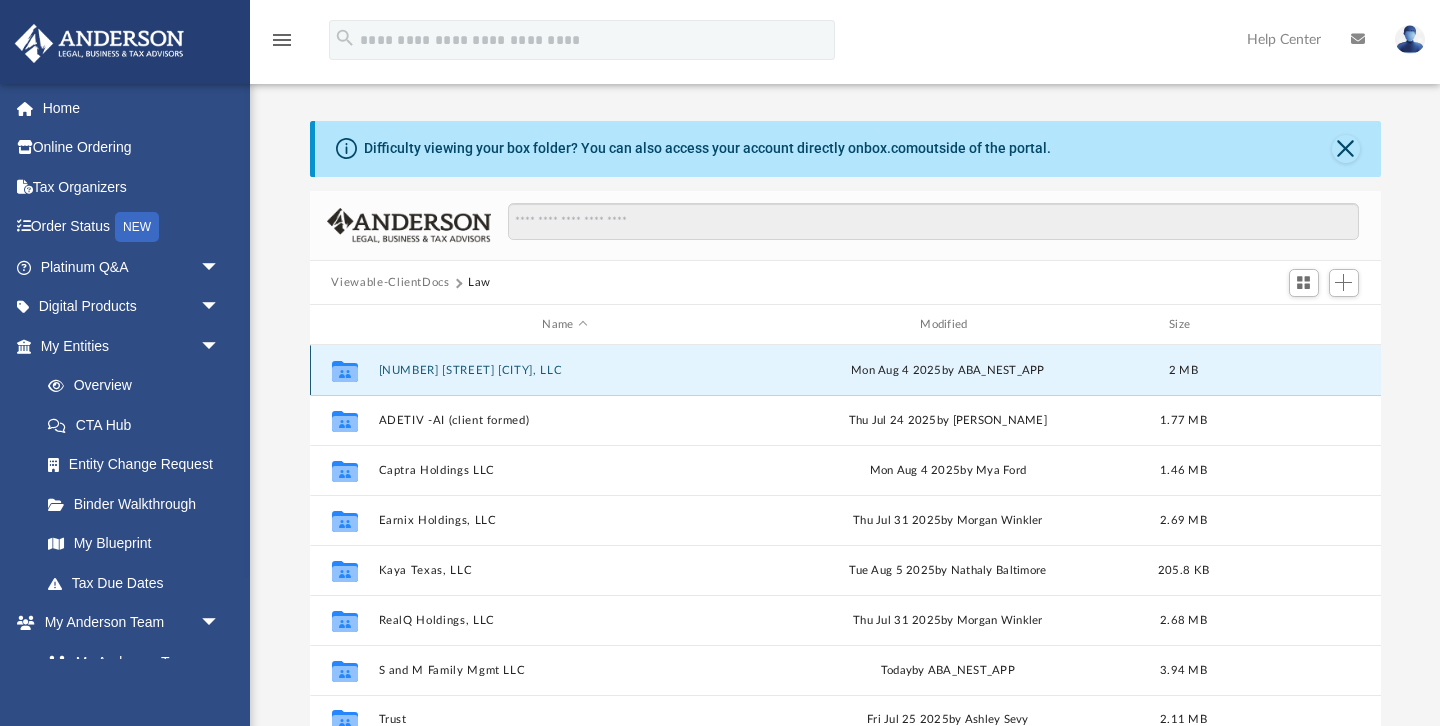 click on "[NUMBER] [STREET] [CITY], LLC" at bounding box center [565, 370] 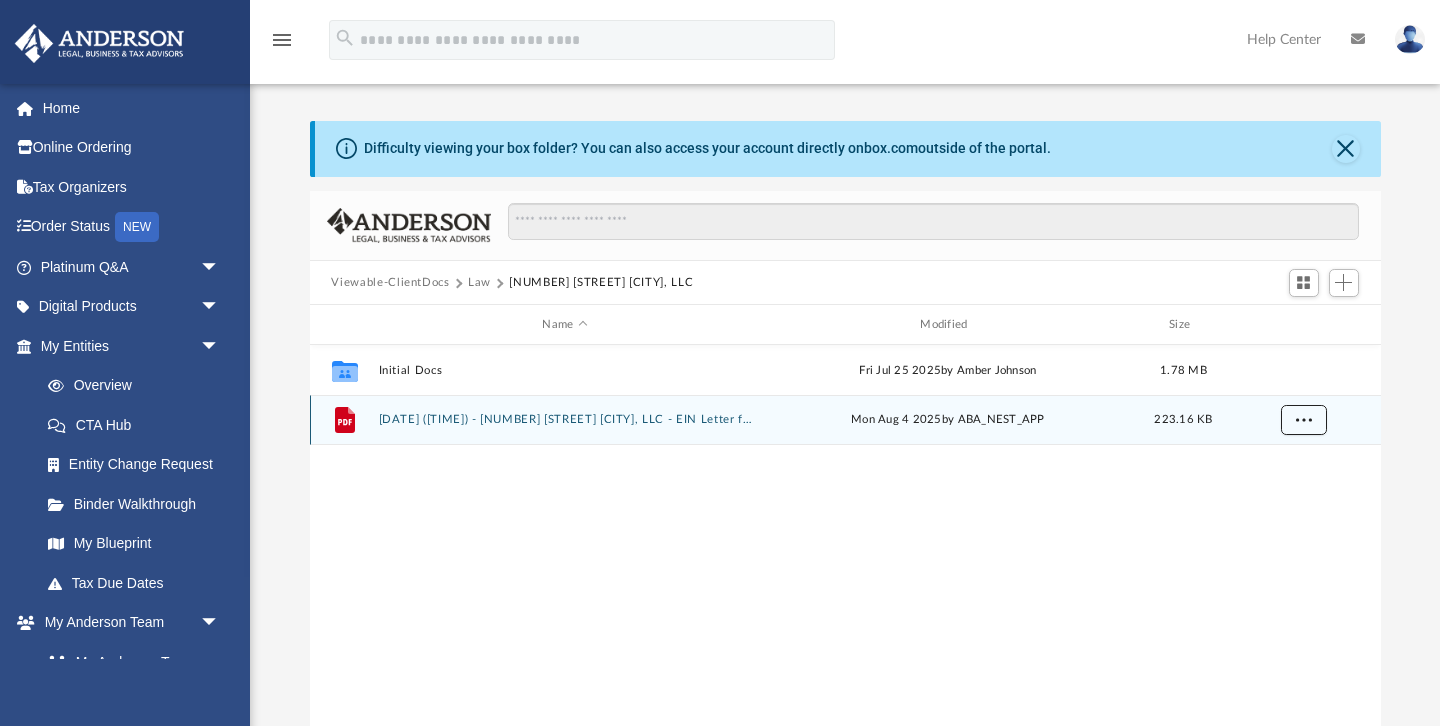 click at bounding box center (1303, 420) 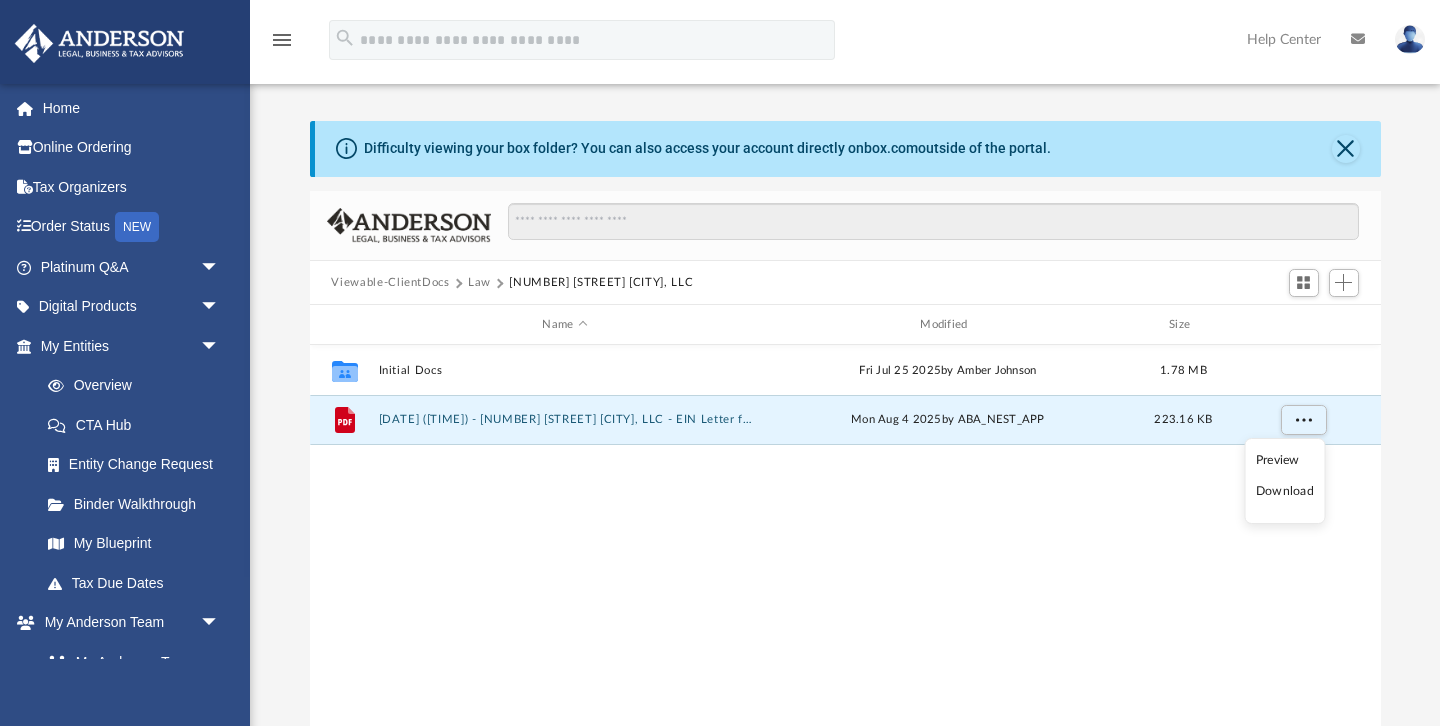 click on "Download" at bounding box center [1285, 491] 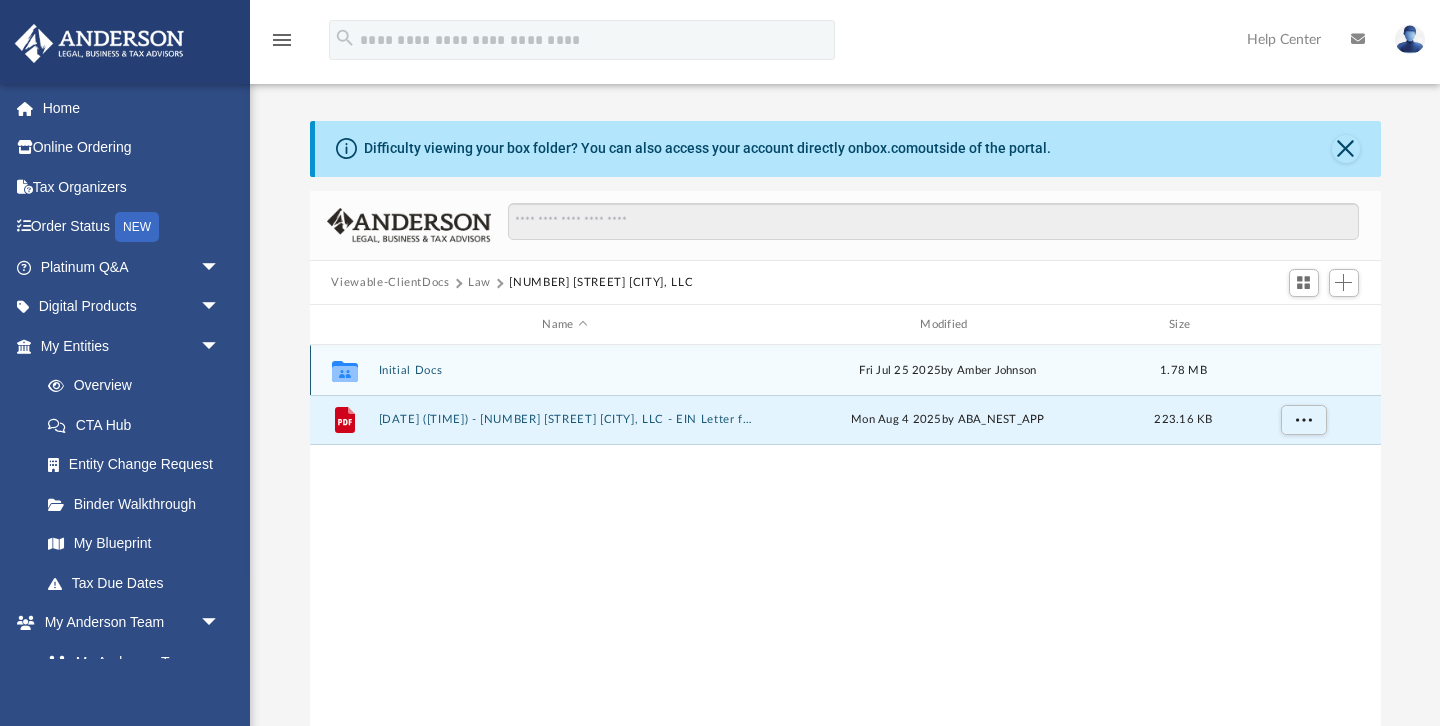 click on "Collaborated Folder Initial Docs [DATE] by Amber [LAST_NAME] [SIZE]" at bounding box center [845, 370] 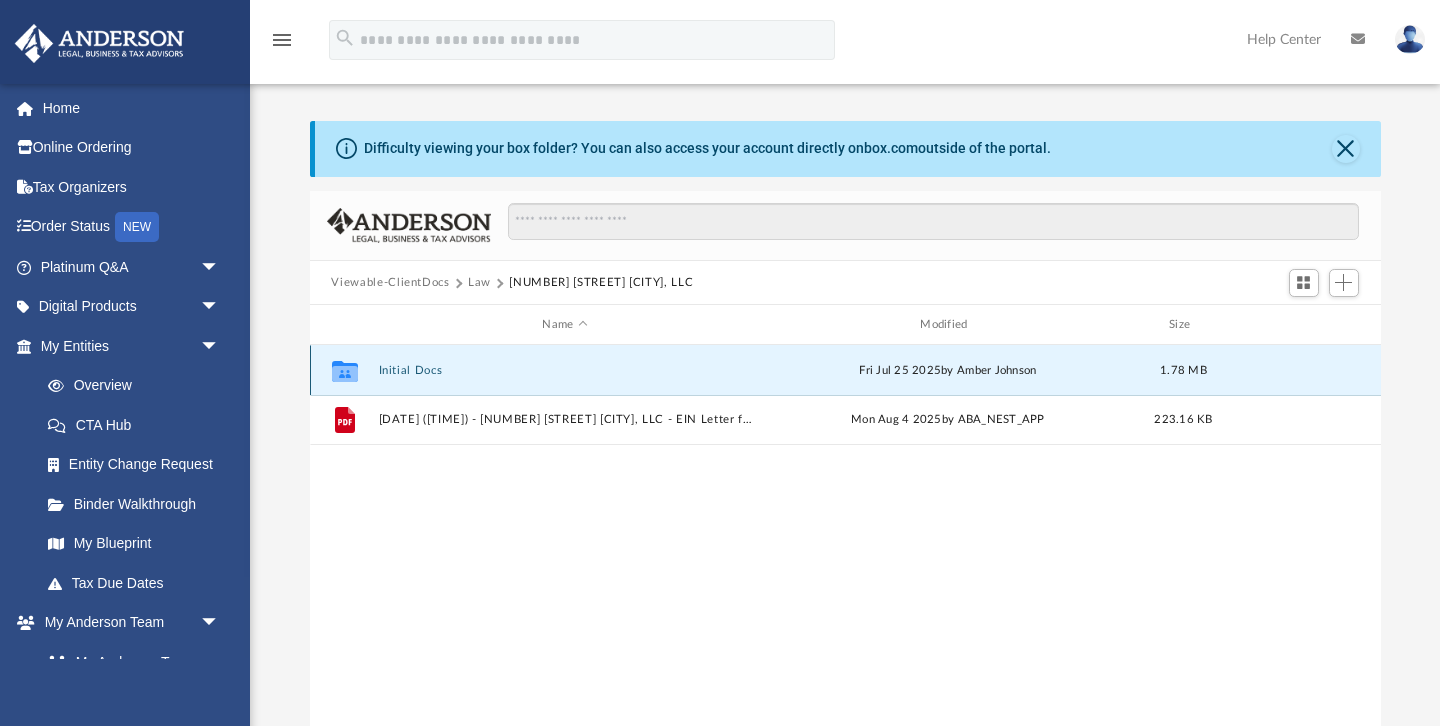 click on "Initial Docs" at bounding box center [565, 370] 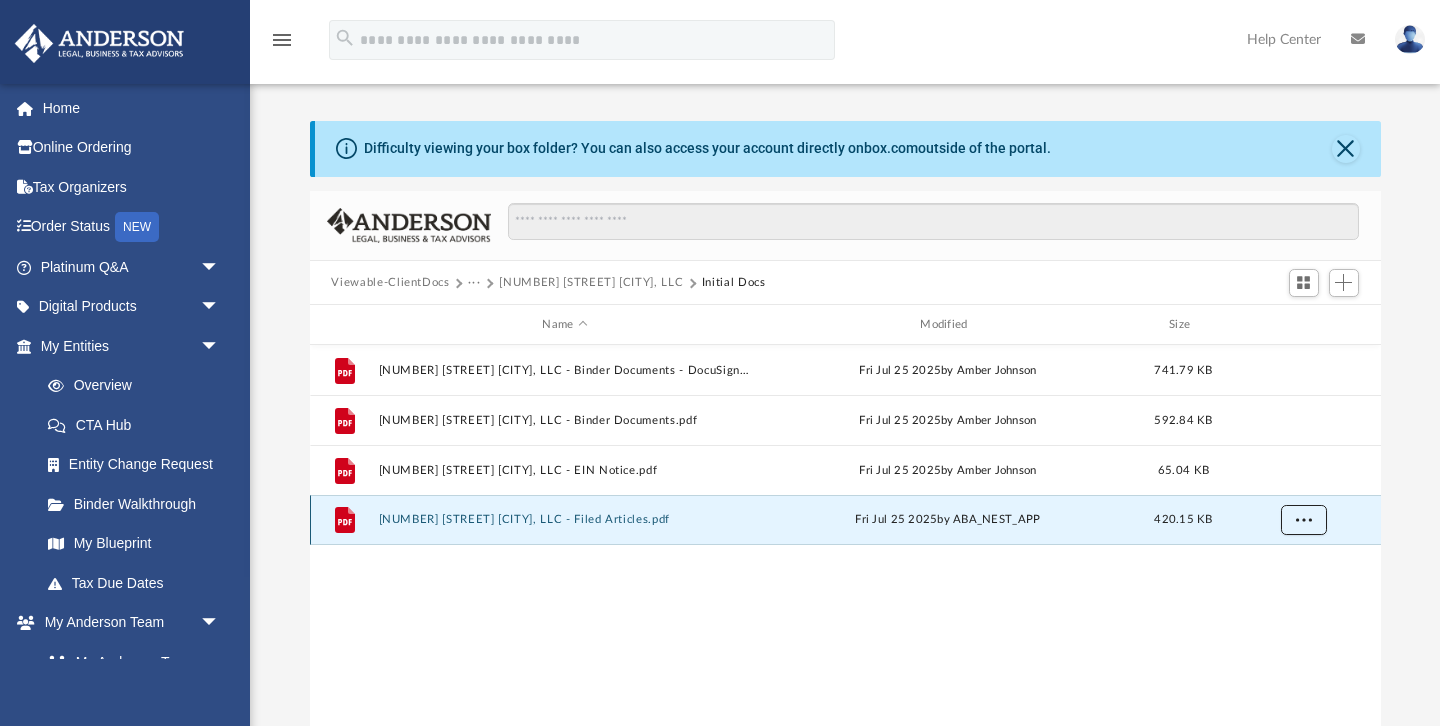 click at bounding box center (1303, 519) 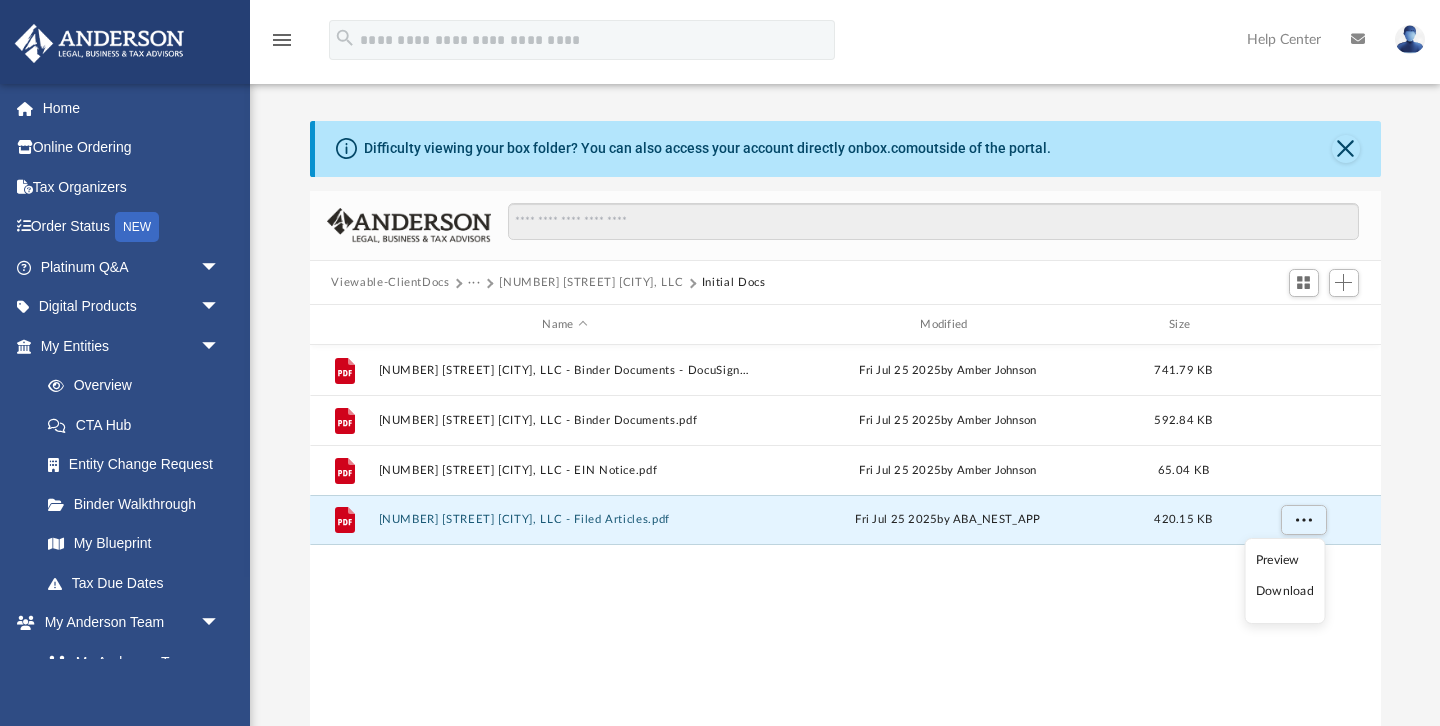 click on "File 4092 Memoir Avenue Tracy, LLC - Binder Documents - DocuSigned.pdf Fri Jul 25 2025  by Amber Johnson 741.79 KB File 4092 Memoir Avenue Tracy, LLC - Binder Documents.pdf Fri Jul 25 2025  by Amber Johnson 592.84 KB File 4092 Memoir Avenue Tracy, LLC - EIN Notice.pdf Fri Jul 25 2025  by Amber Johnson 65.04 KB File 4092 Memoir Avenue Tracy, LLC - Filed Articles.pdf Fri Jul 25 2025  by ABA_NEST_APP 420.15 KB" at bounding box center (845, 552) 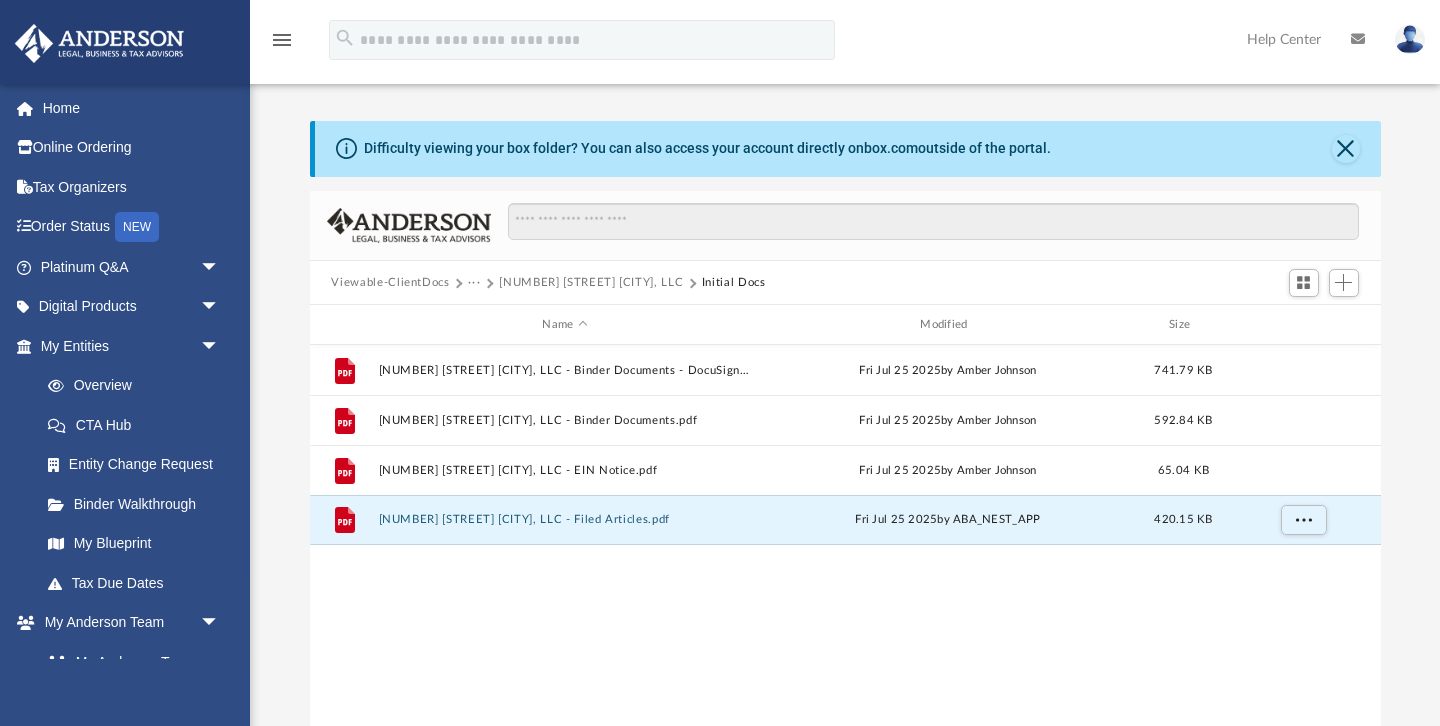 click on "4092 Memoir Avenue Tracy, LLC" at bounding box center (591, 283) 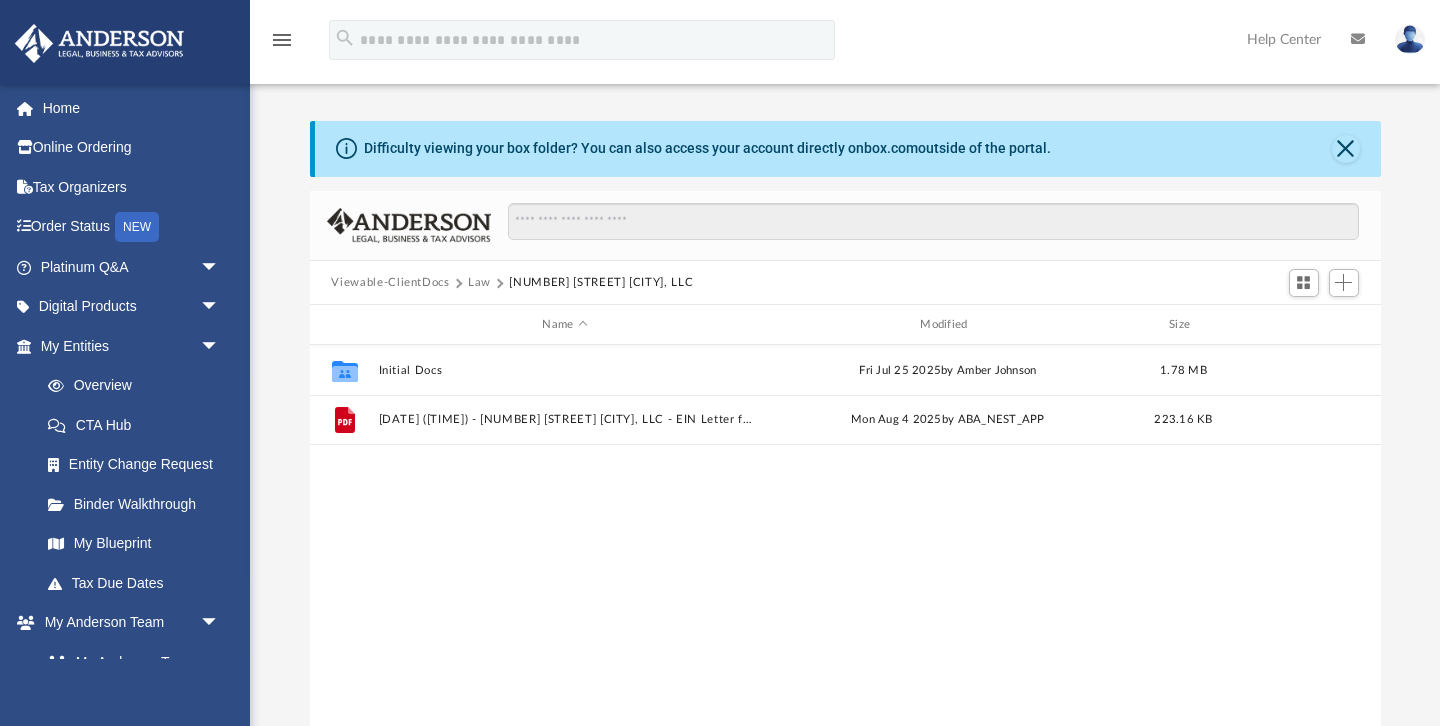click on "Law" at bounding box center (479, 283) 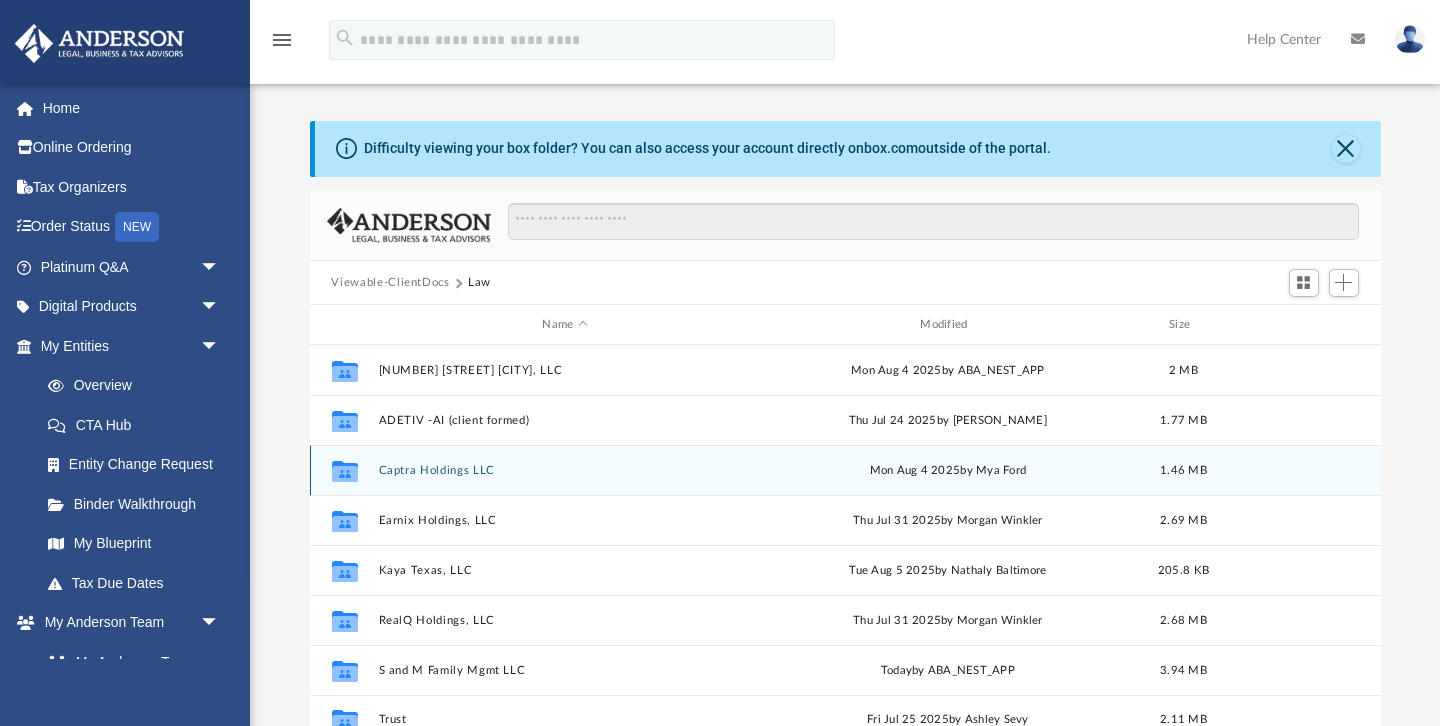 click on "Captra Holdings LLC" at bounding box center [565, 470] 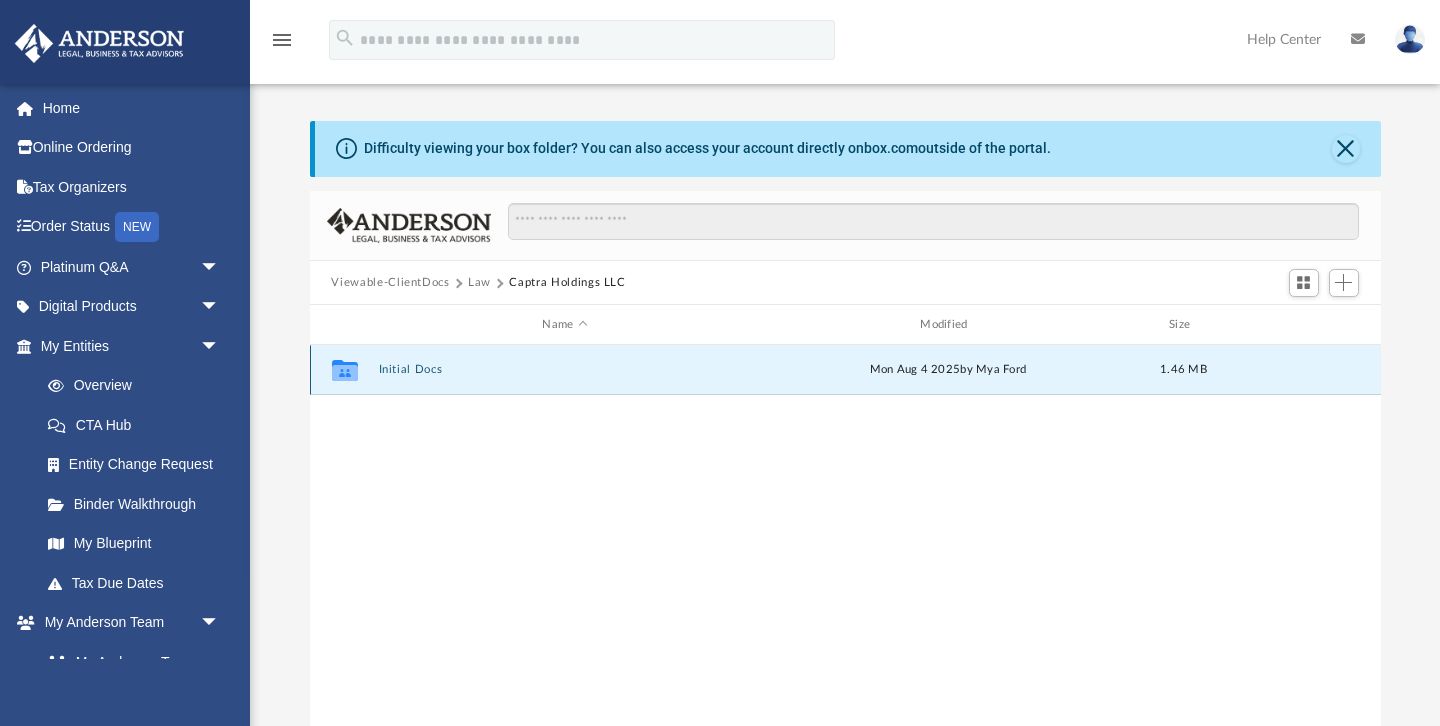 click on "Initial Docs" at bounding box center (565, 370) 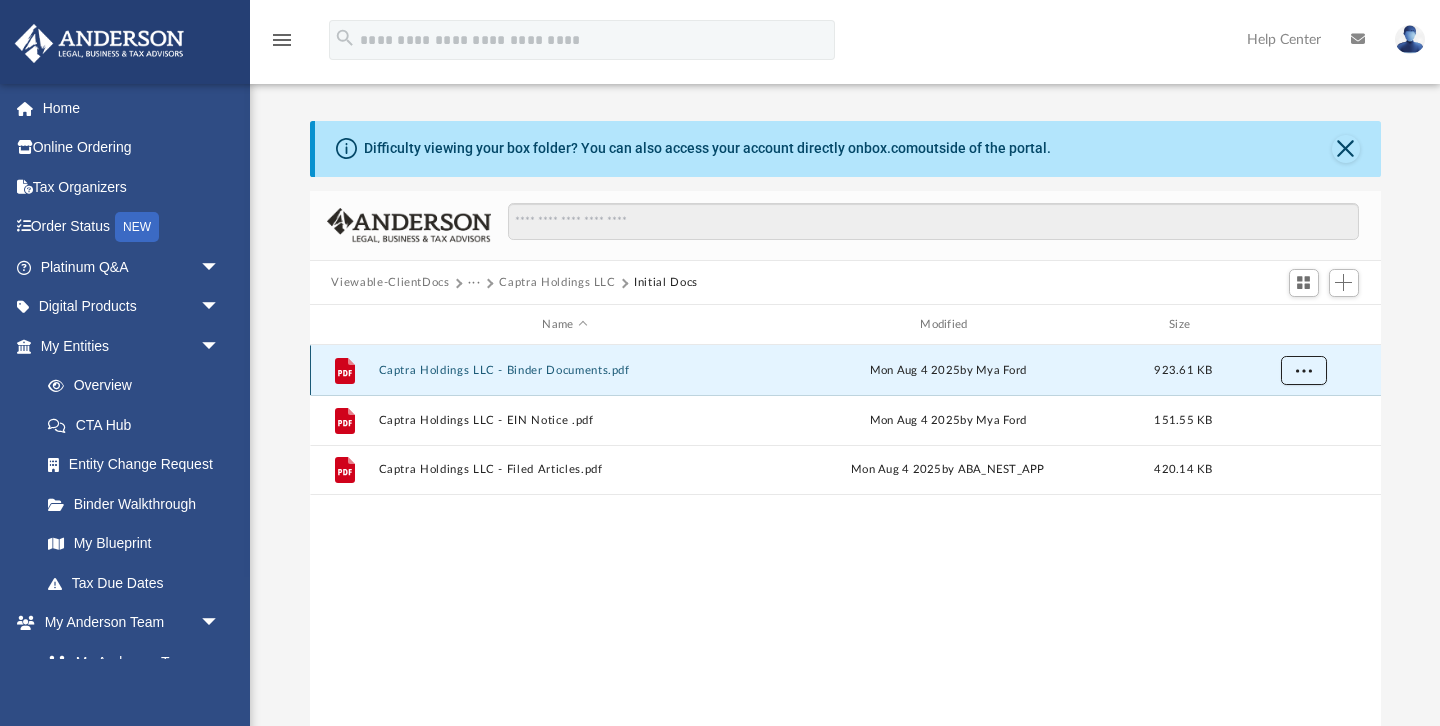 click at bounding box center [1303, 370] 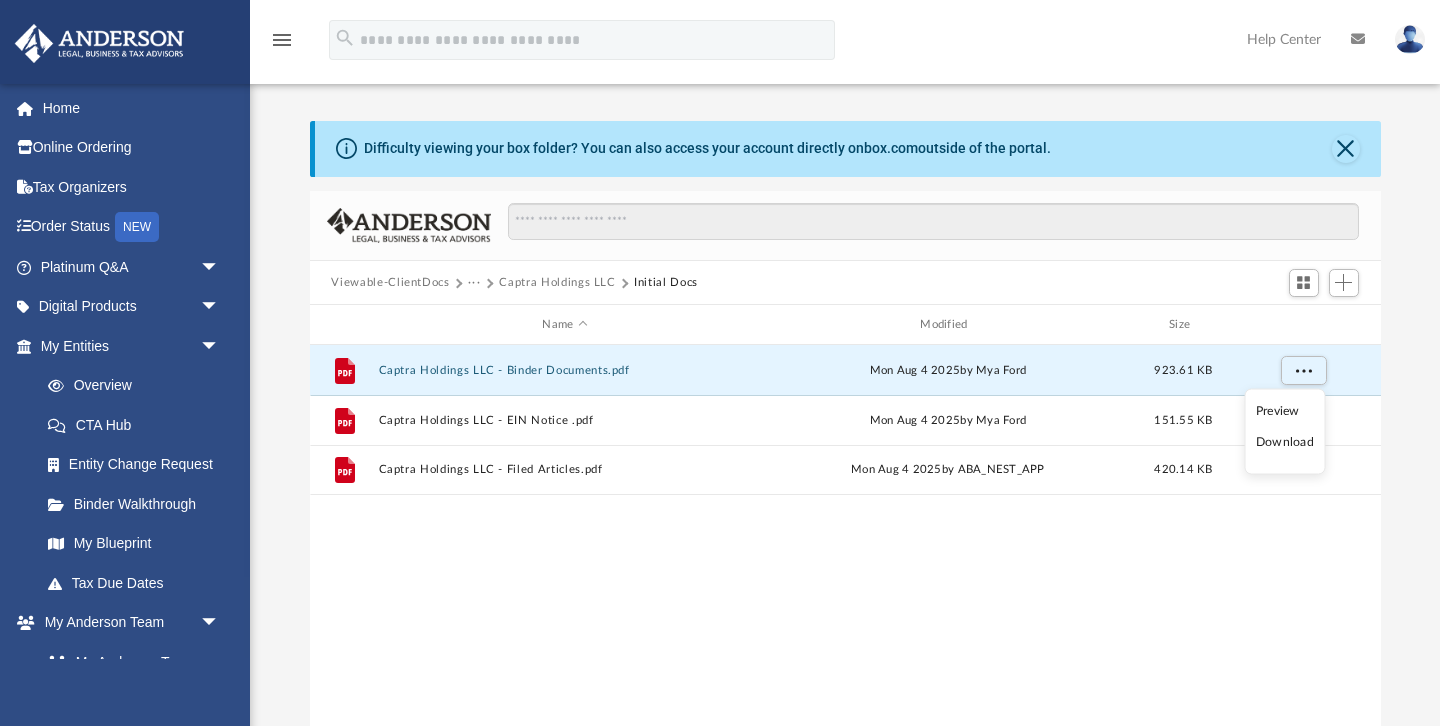 click on "Download" at bounding box center [1285, 442] 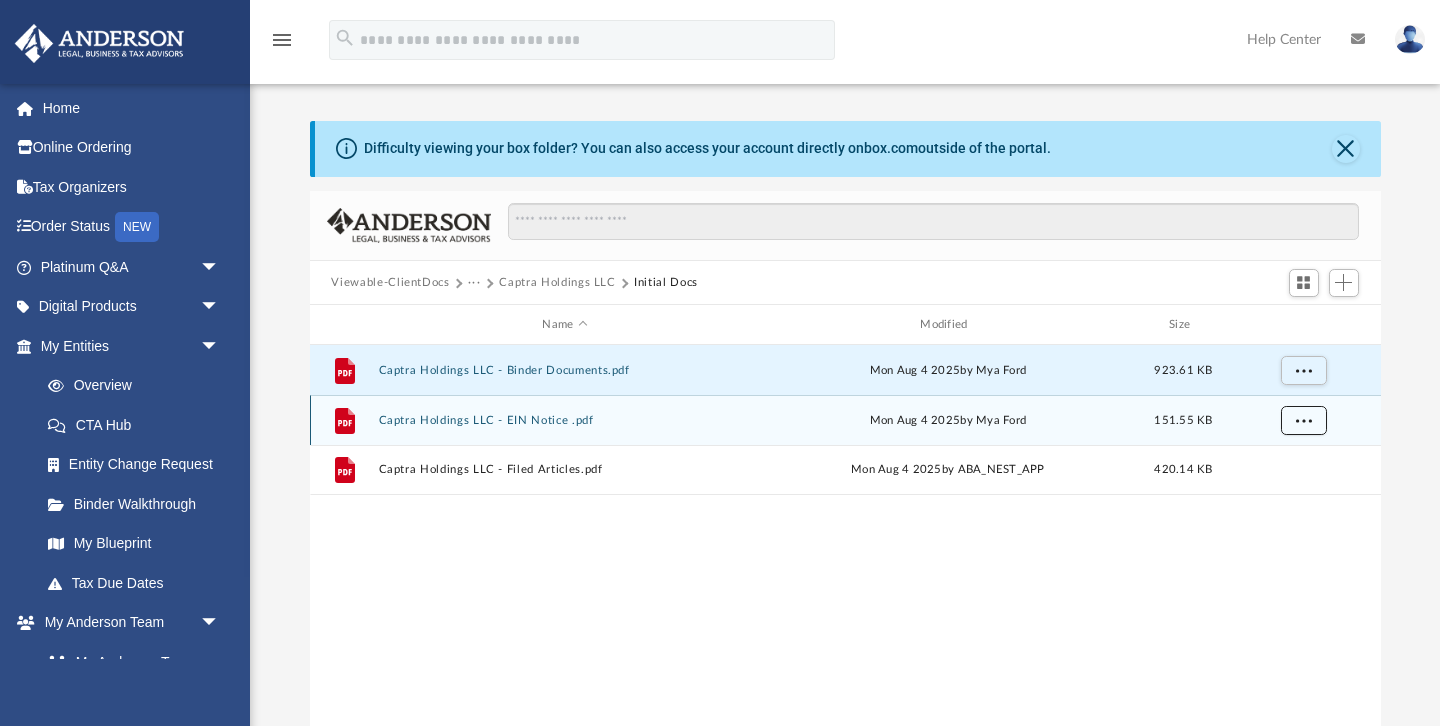 click at bounding box center [1303, 420] 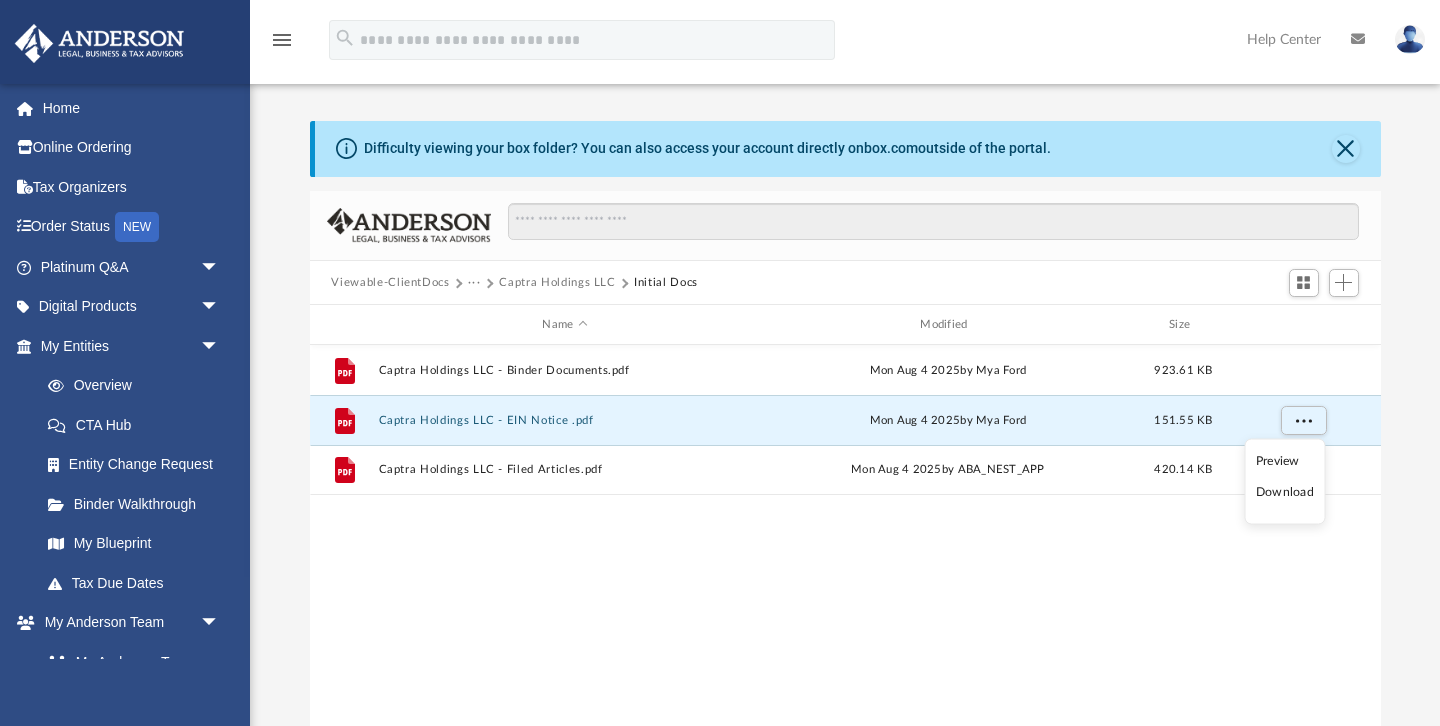 click on "Download" at bounding box center (1285, 492) 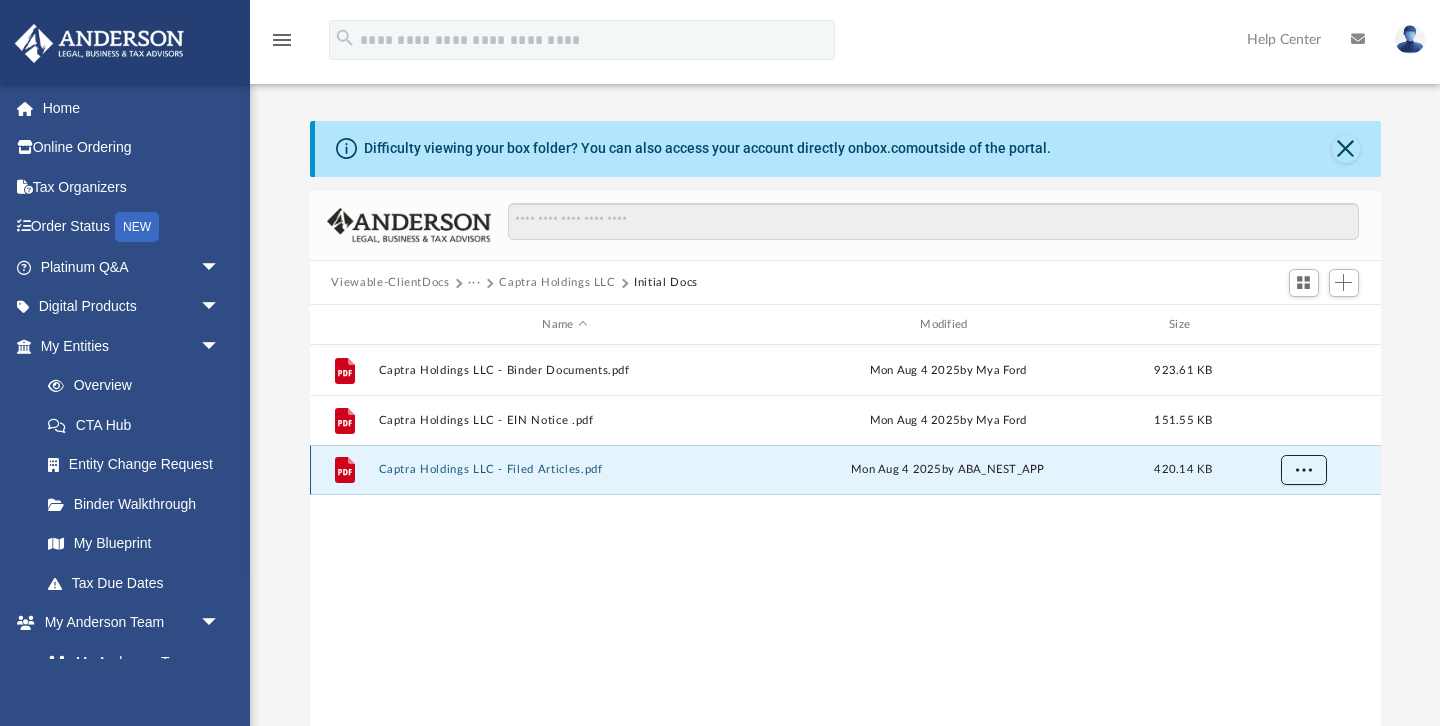 click at bounding box center [1303, 469] 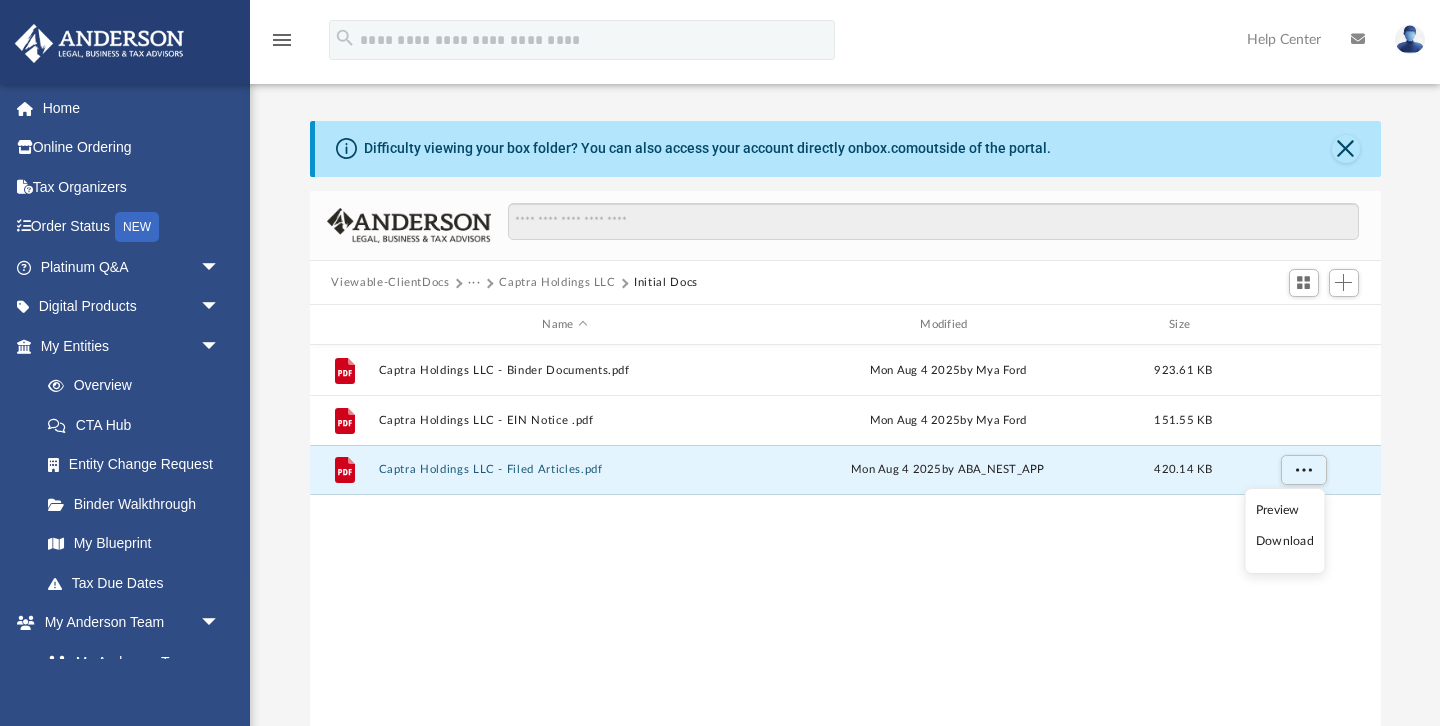 click on "Download" at bounding box center (1285, 541) 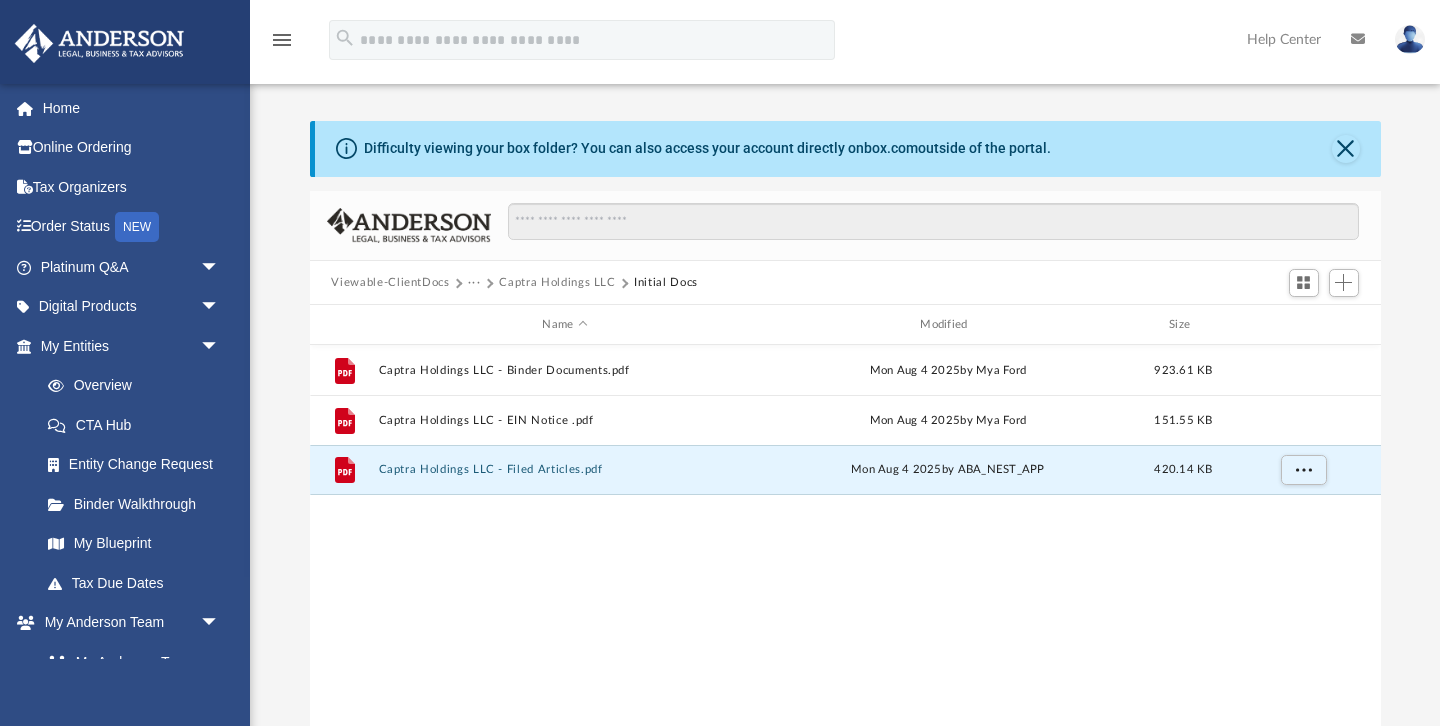 click on "Captra Holdings LLC" at bounding box center [557, 283] 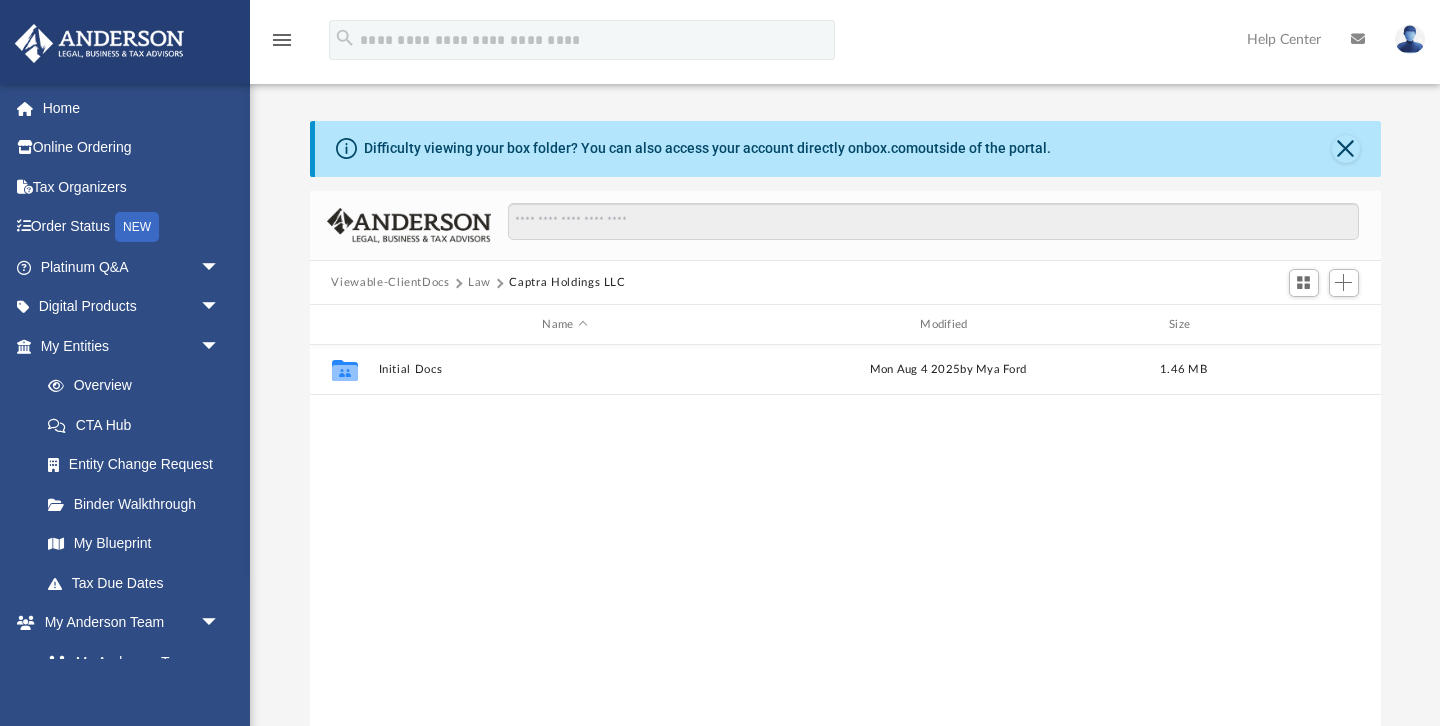 click on "Law" at bounding box center [479, 283] 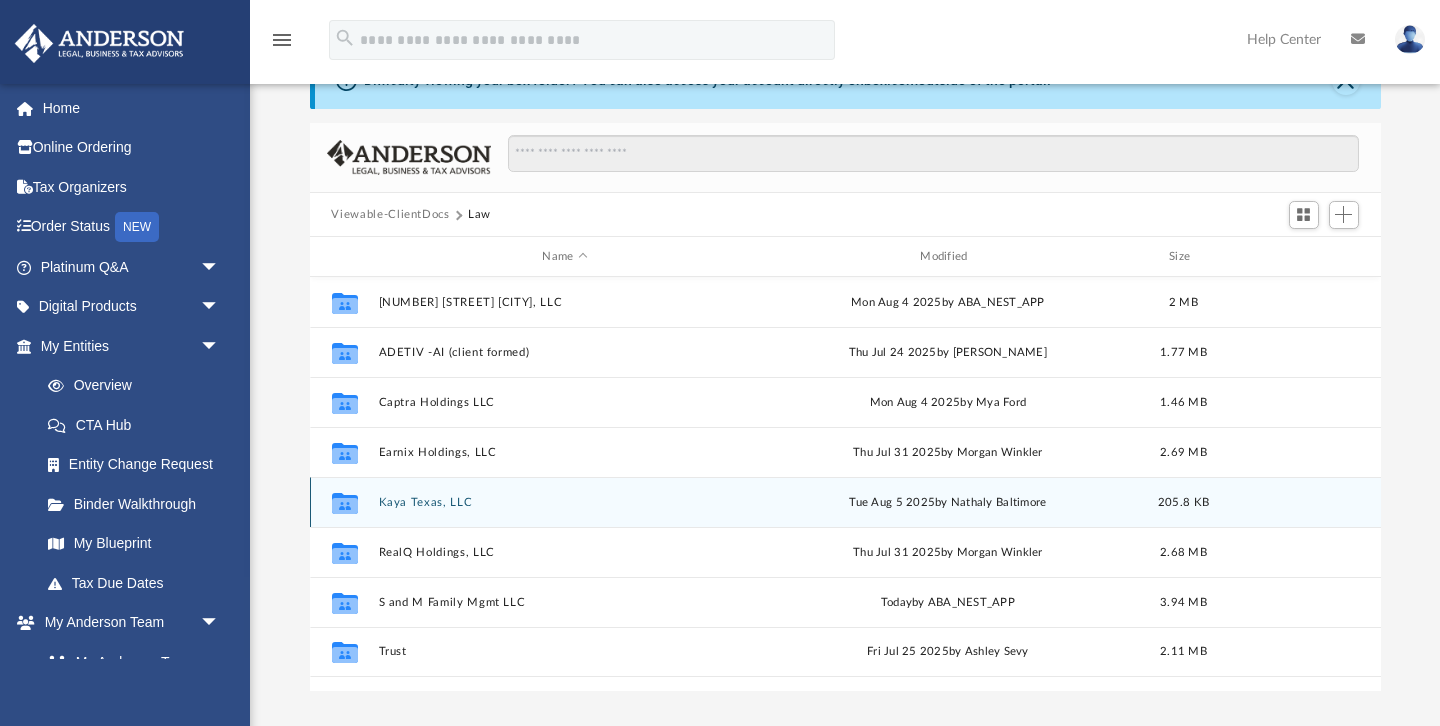 scroll, scrollTop: 71, scrollLeft: 0, axis: vertical 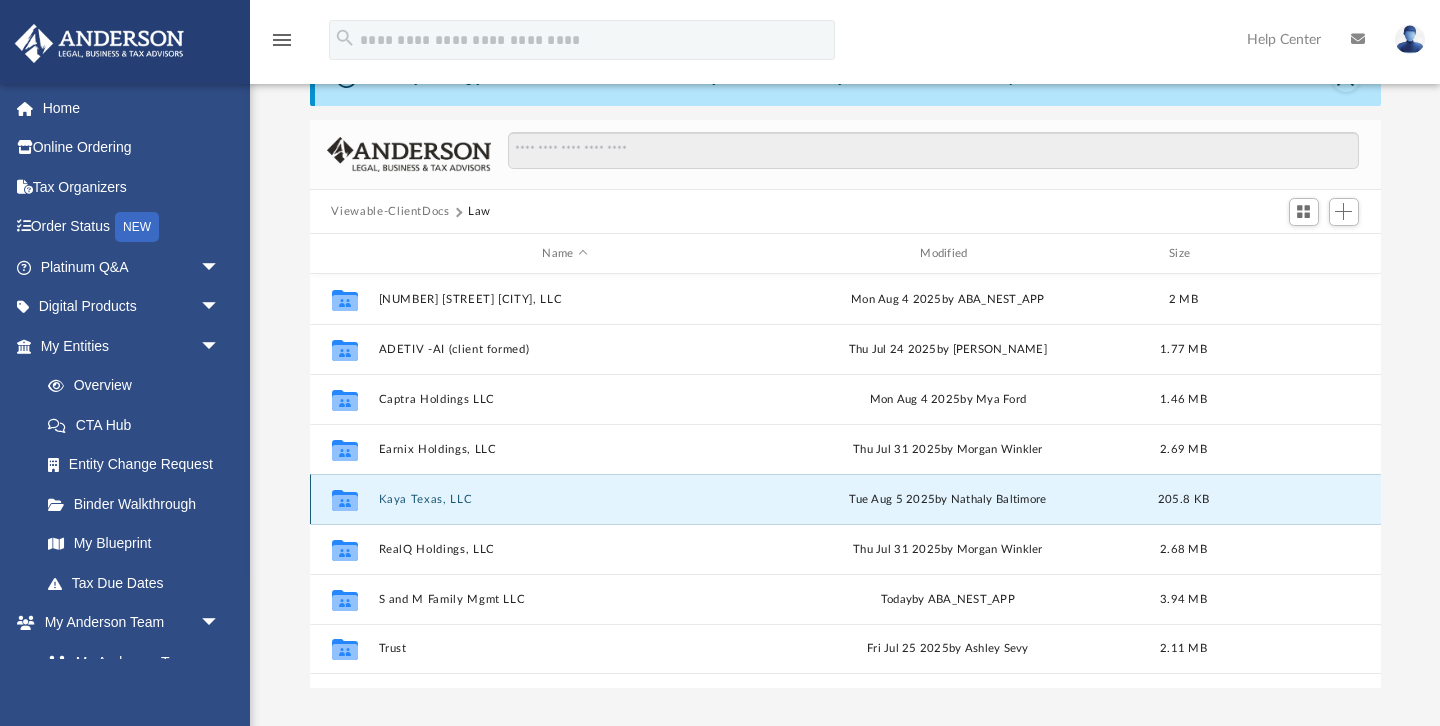 click on "Kaya Texas, LLC" at bounding box center (565, 499) 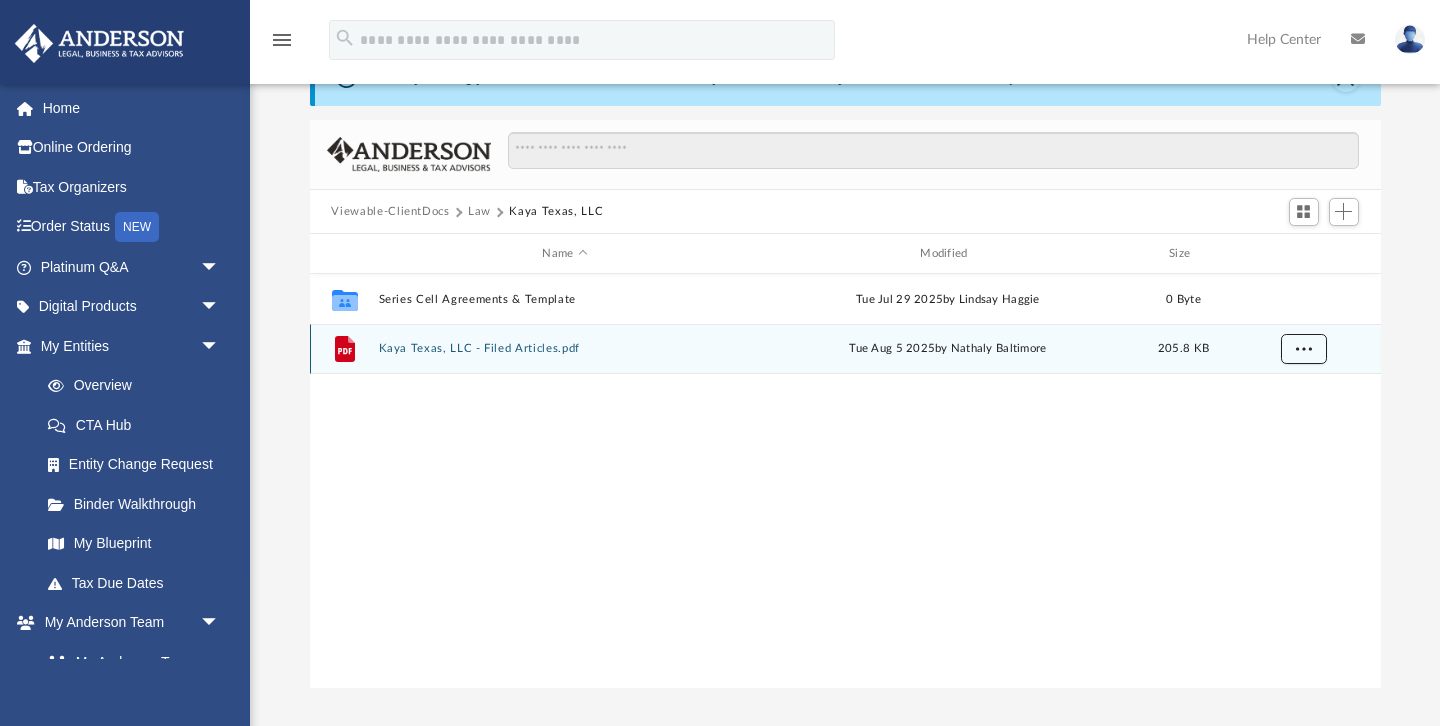 click at bounding box center [1303, 348] 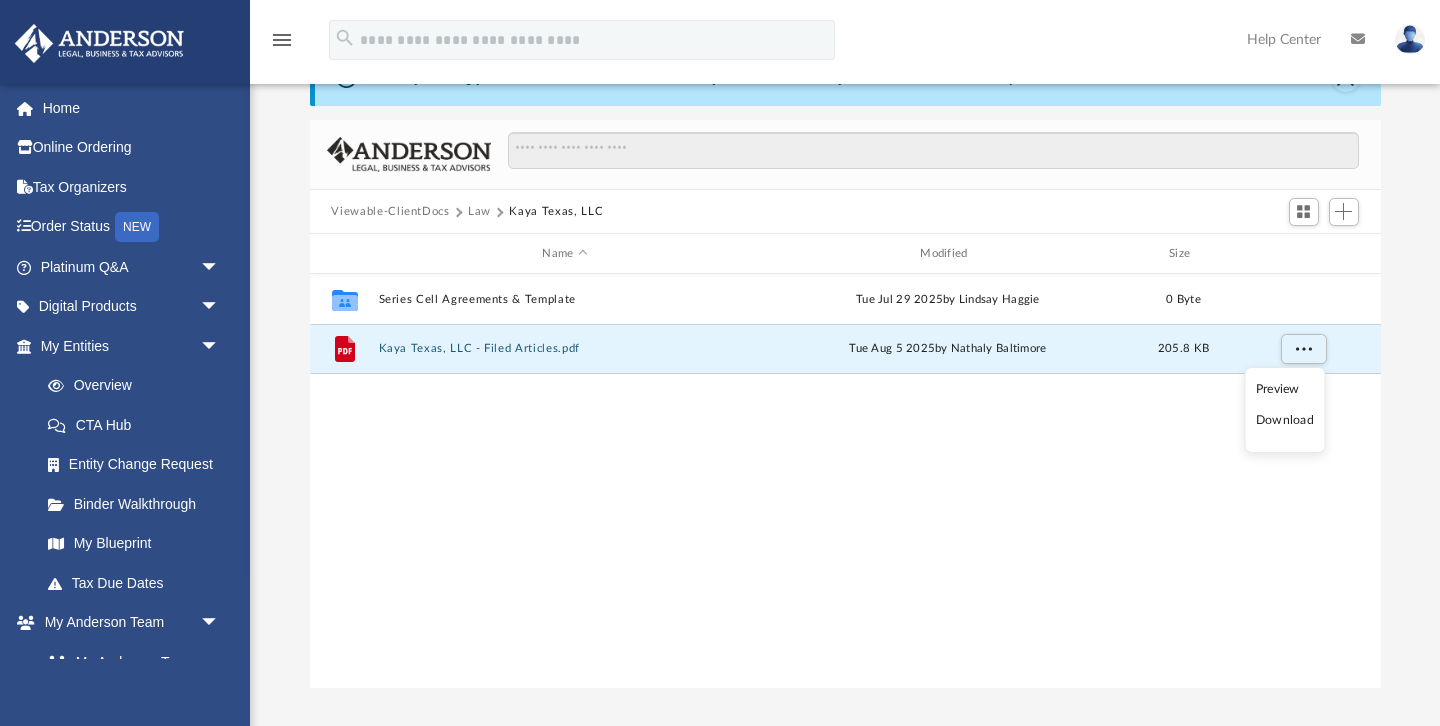 click on "Download" at bounding box center (1285, 420) 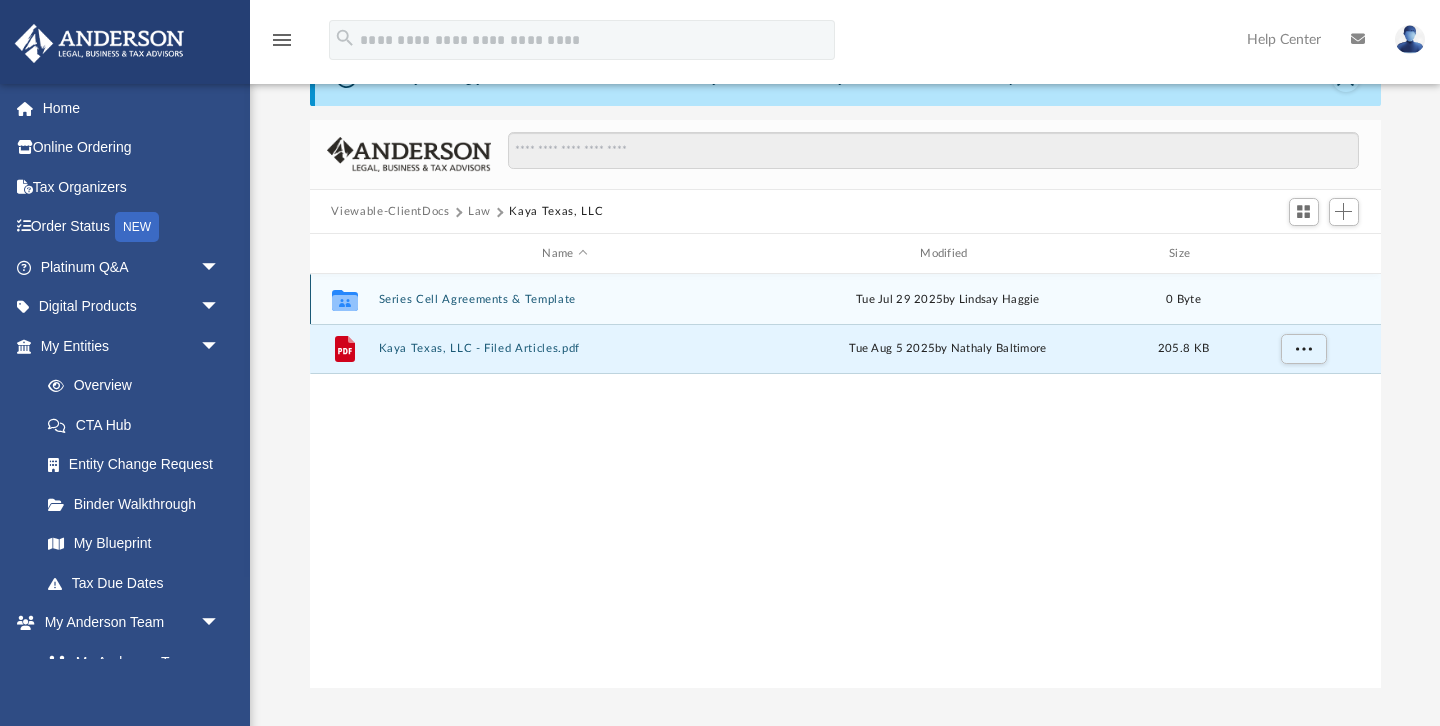 click on "Series Cell Agreements & Template" at bounding box center [565, 299] 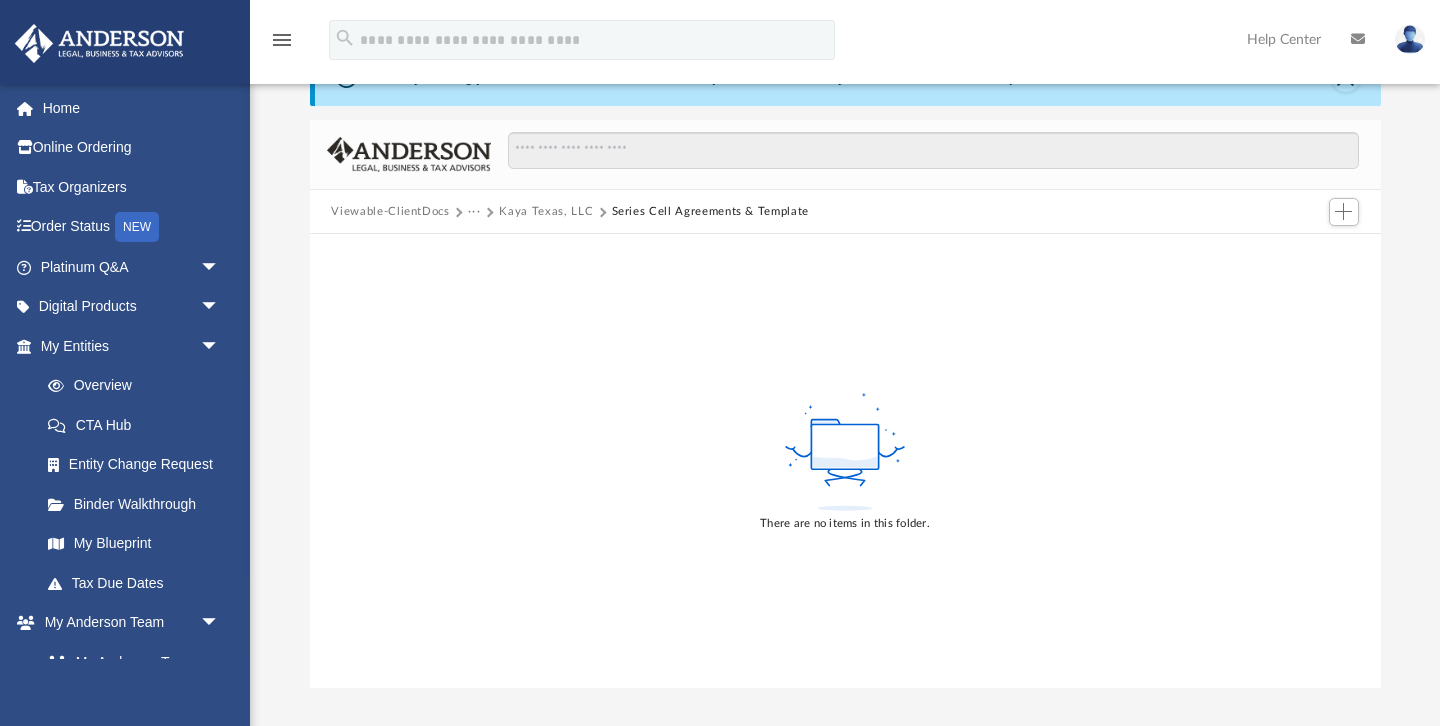 click on "Kaya Texas, LLC" at bounding box center [546, 212] 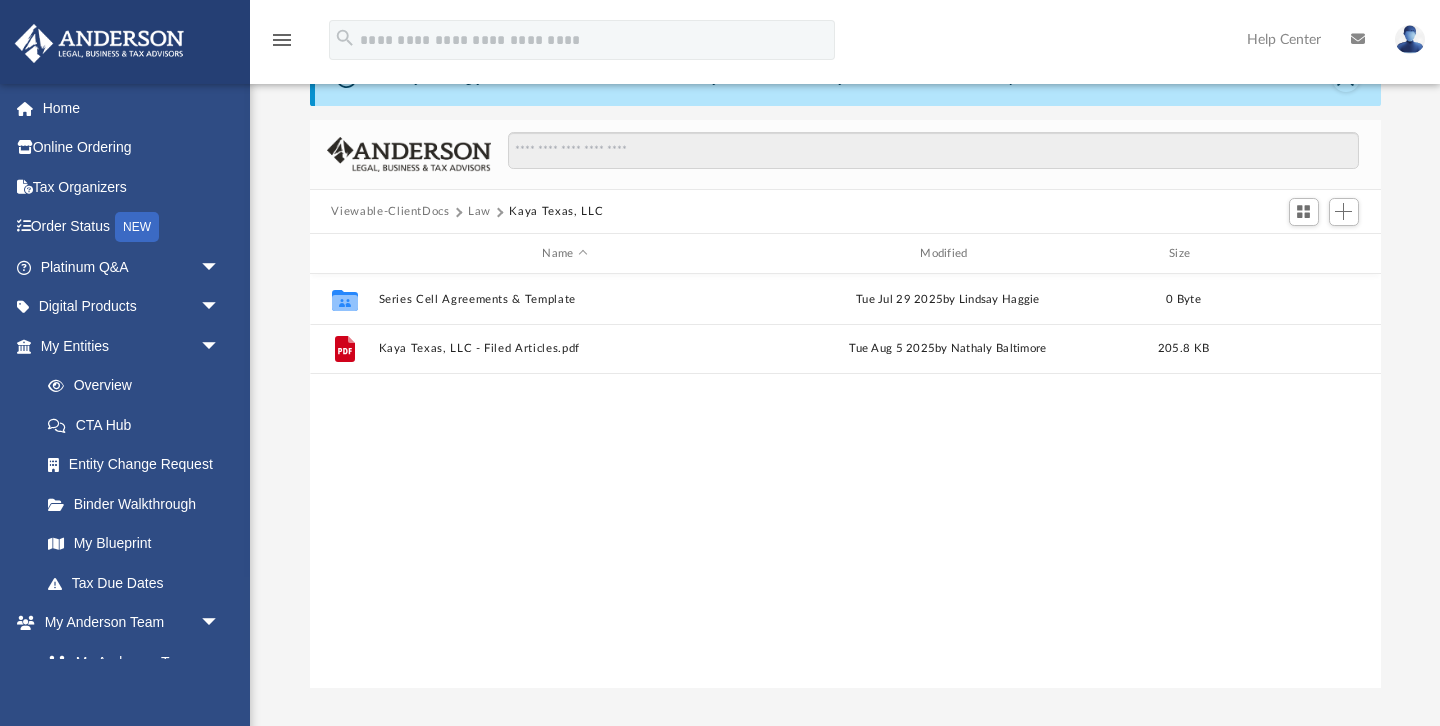 scroll, scrollTop: 1, scrollLeft: 1, axis: both 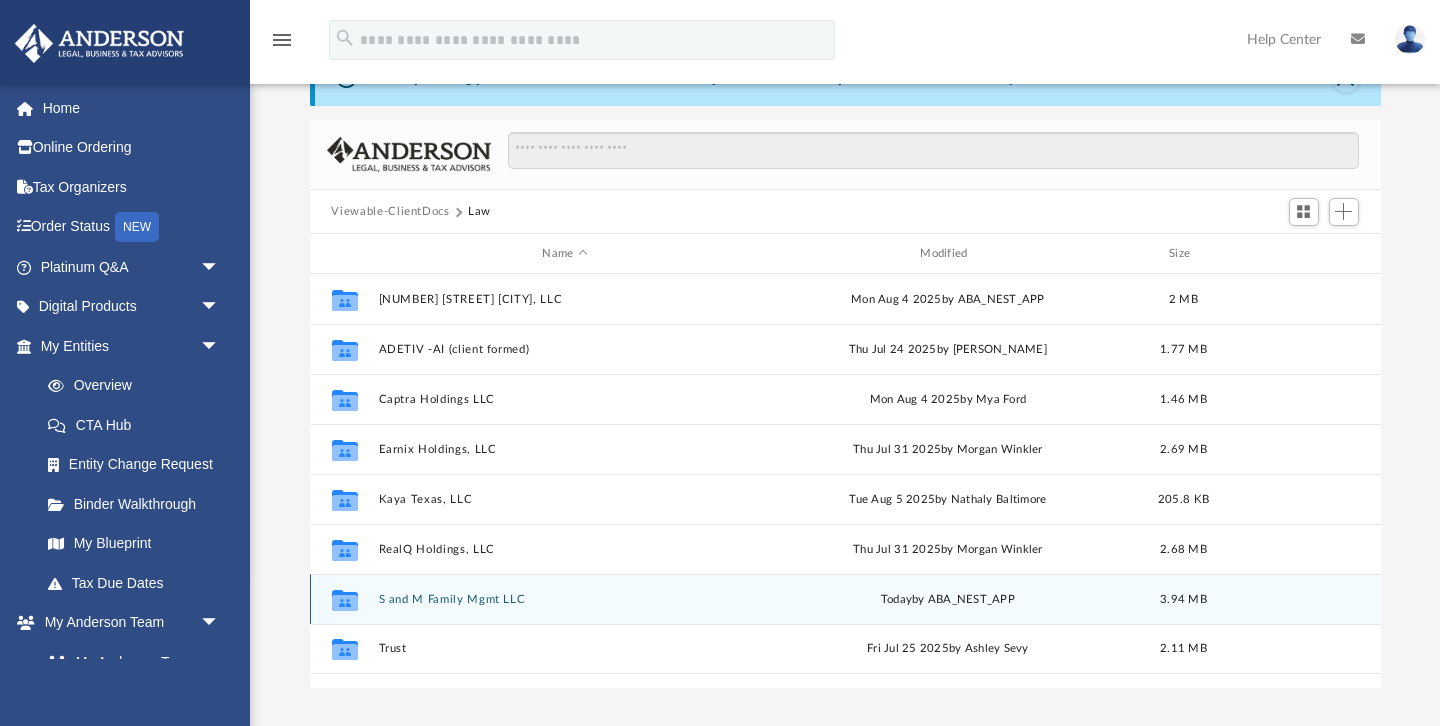 click on "S and M Family Mgmt LLC" at bounding box center (565, 599) 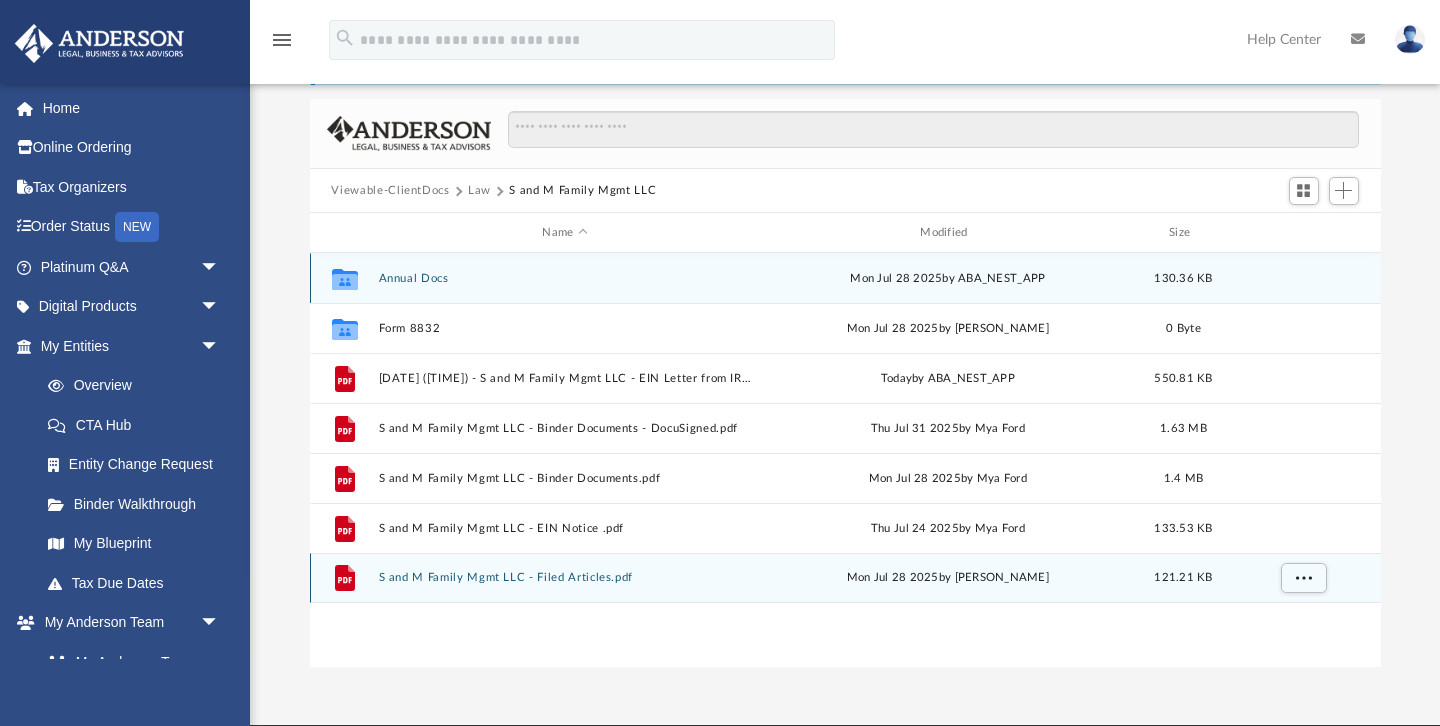scroll, scrollTop: 94, scrollLeft: 0, axis: vertical 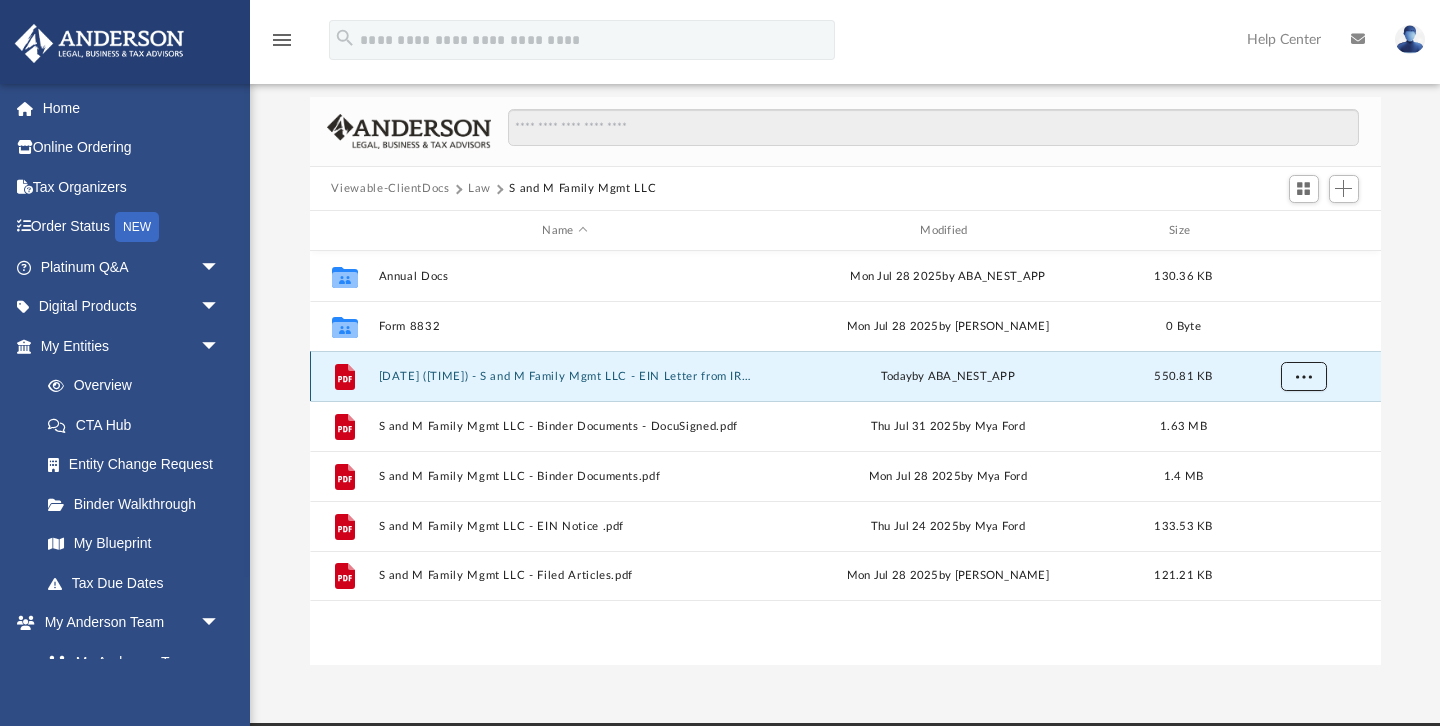 click at bounding box center (1303, 376) 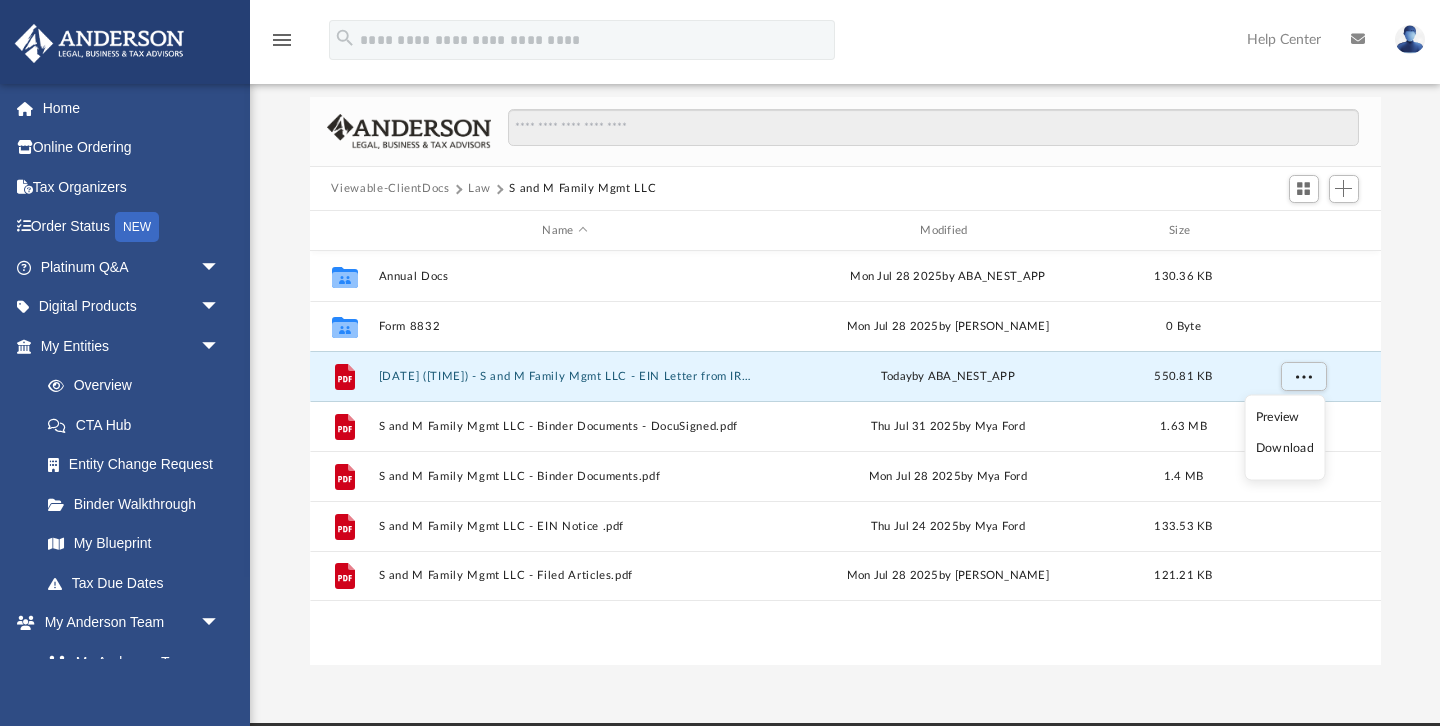 click on "Download" at bounding box center [1285, 448] 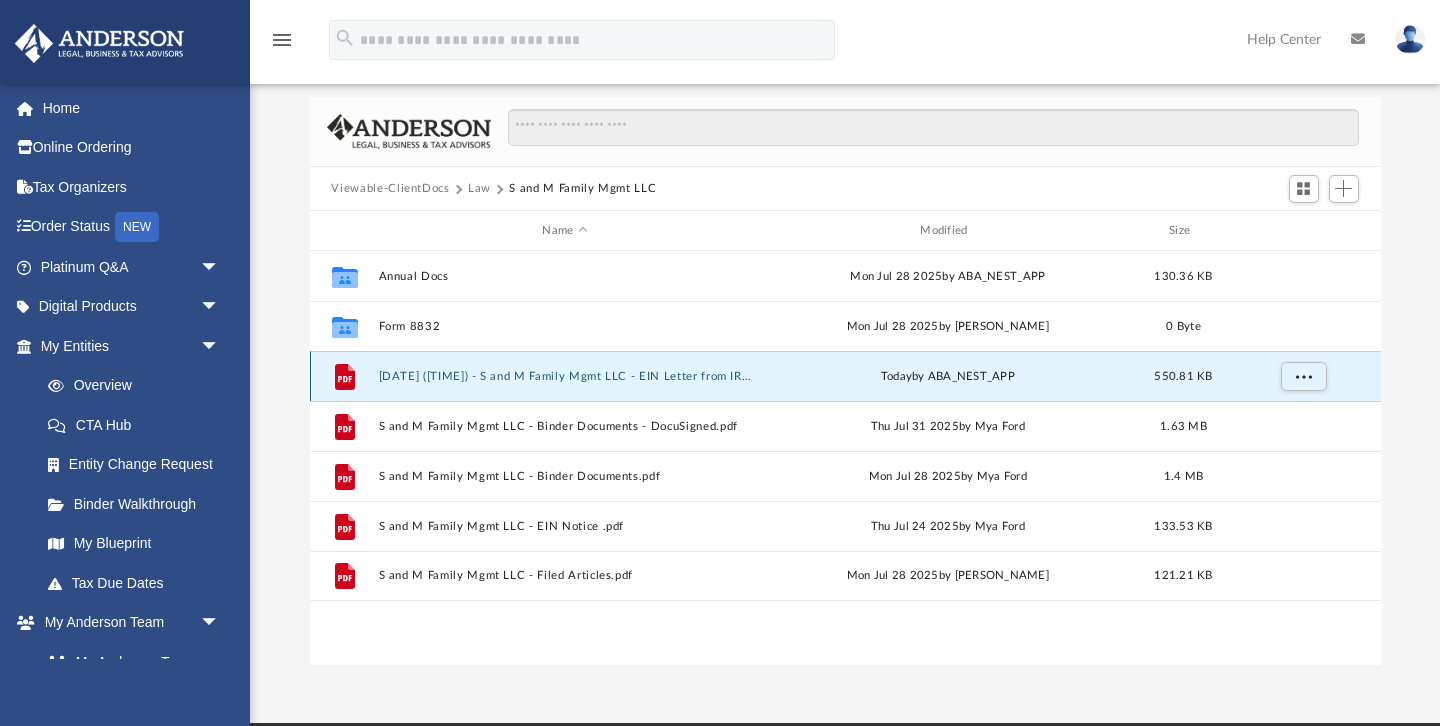 click on "File 2025.08.07 (07:58:53) - S and M Family Mgmt LLC - EIN Letter from IRS.pdf today  by ABA_NEST_APP 550.81 KB" at bounding box center (845, 376) 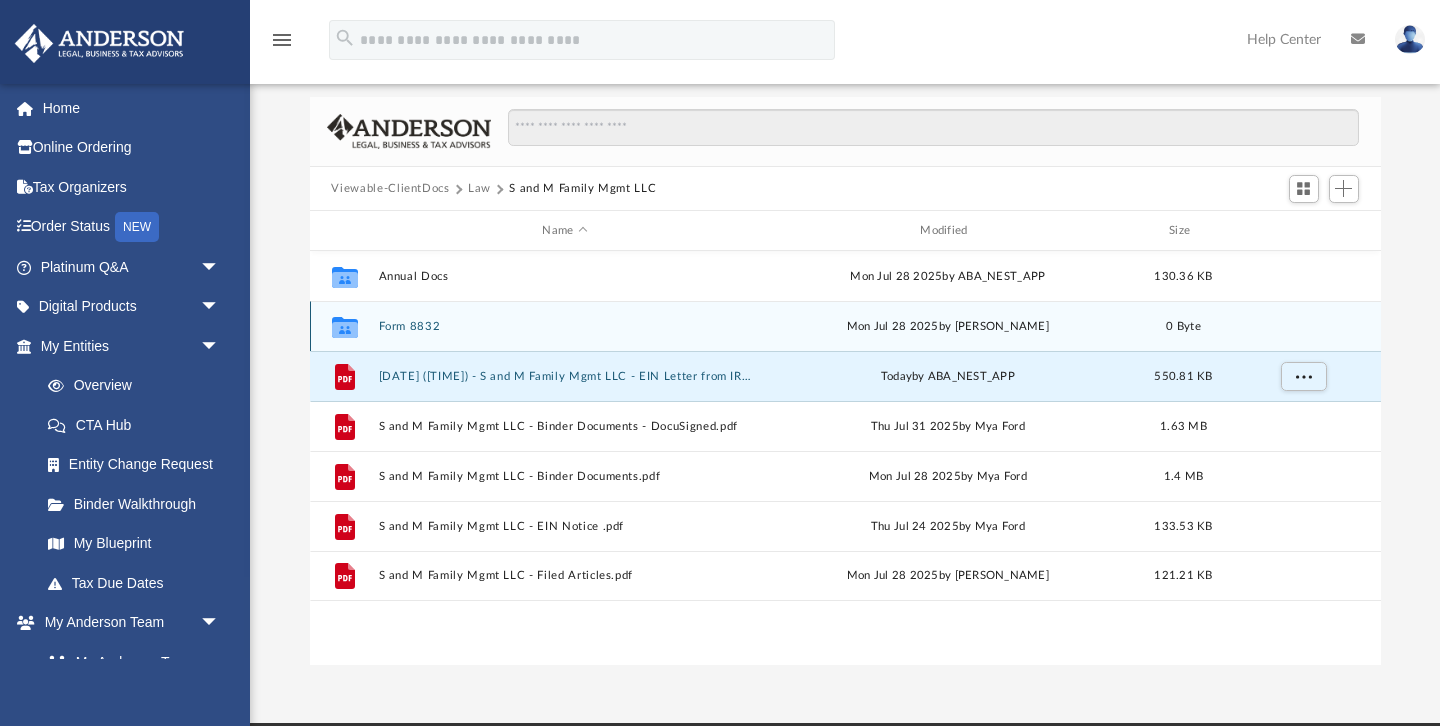click on "Form 8832" at bounding box center [565, 326] 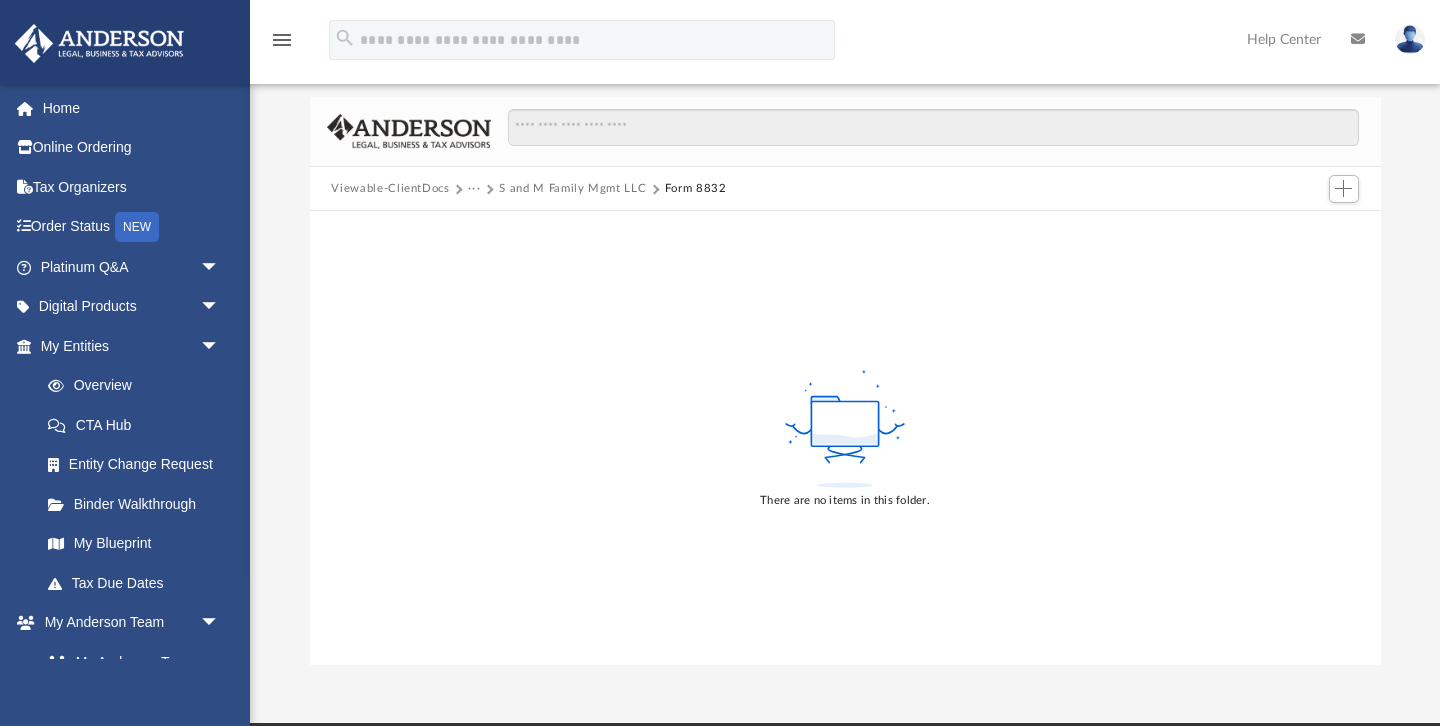 click on "S and M Family Mgmt LLC" at bounding box center [572, 189] 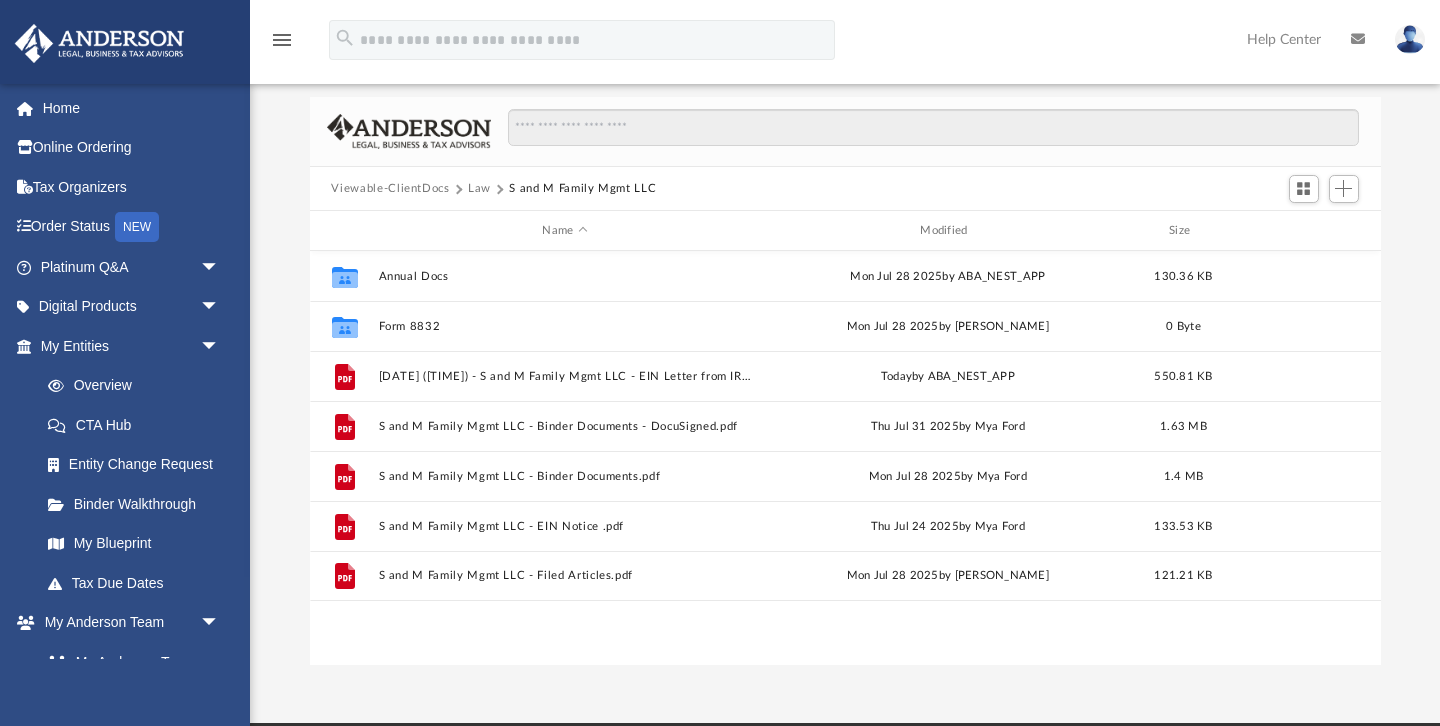 scroll, scrollTop: 1, scrollLeft: 1, axis: both 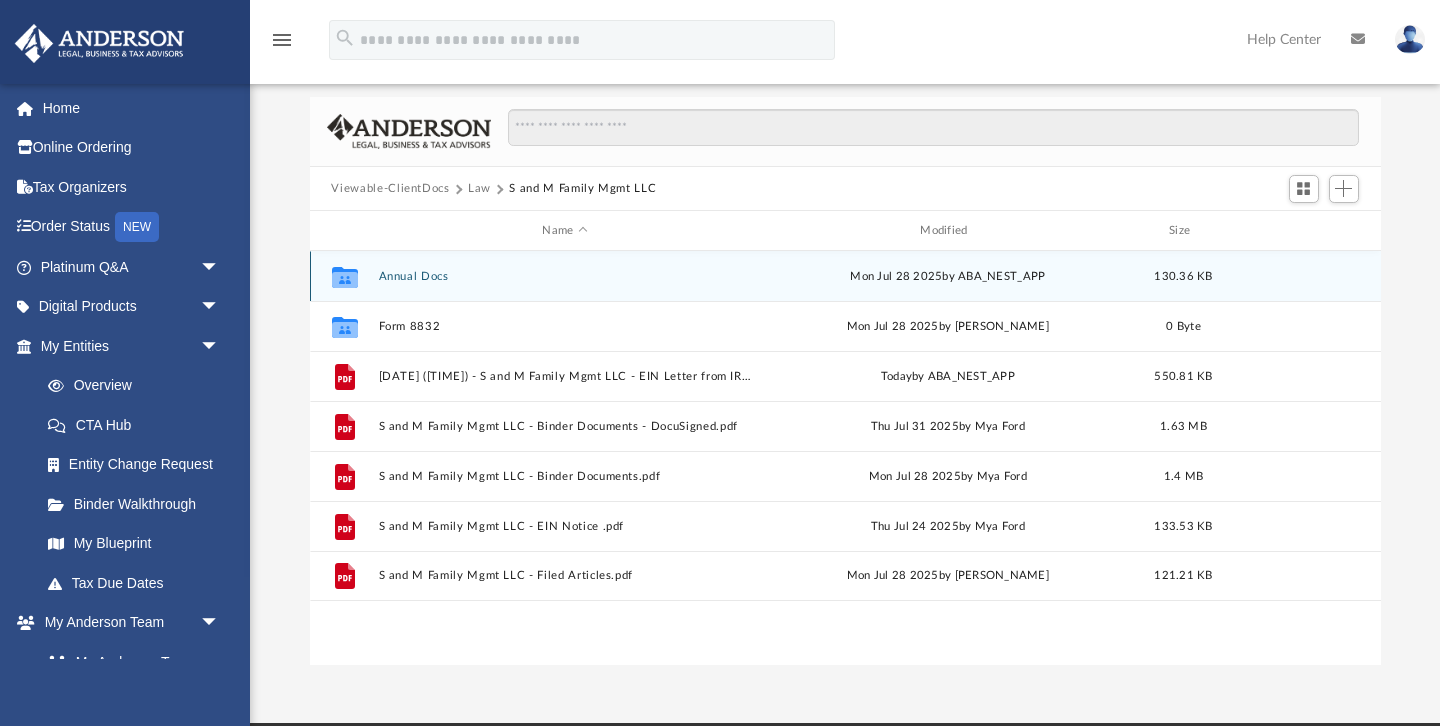 click on "Collaborated Folder Annual Docs Mon Jul 28 2025  by ABA_NEST_APP 130.36 KB" at bounding box center (845, 276) 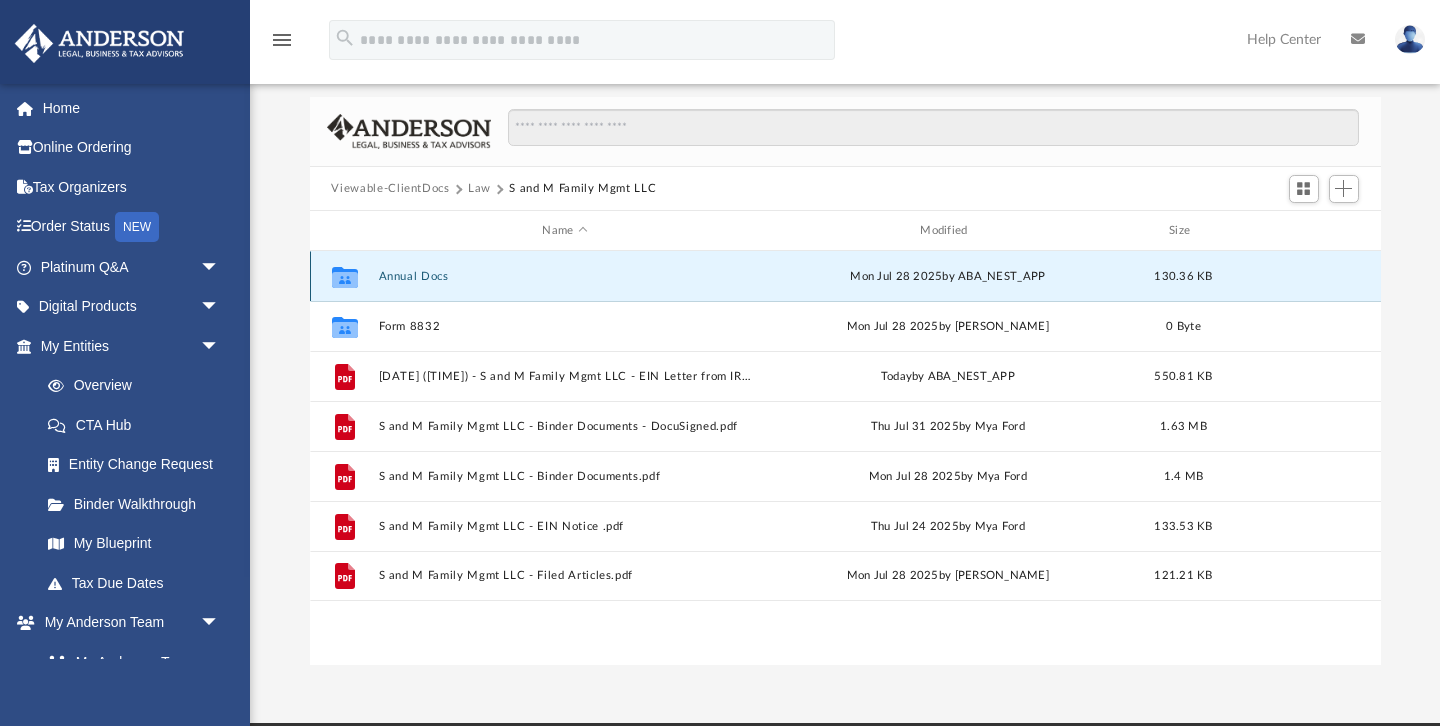 click on "Annual Docs" at bounding box center (565, 276) 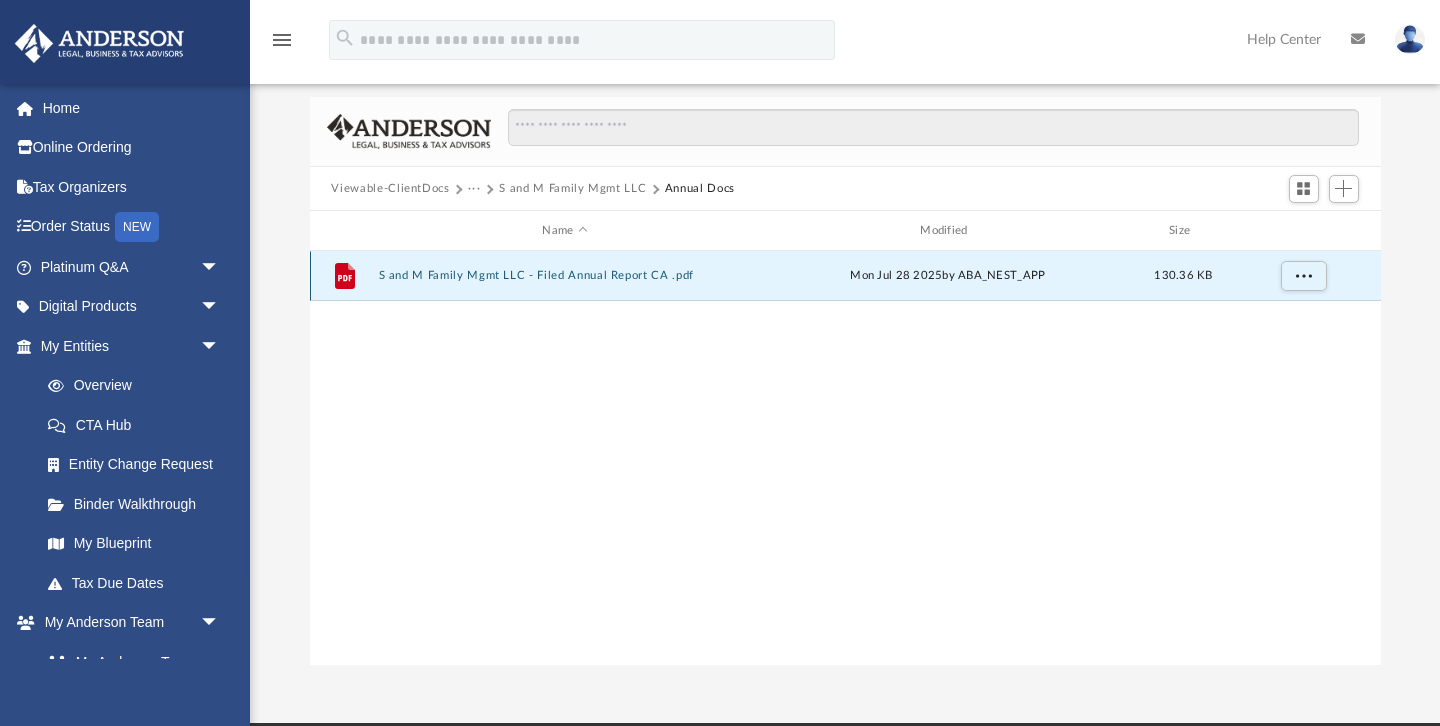 click on "S and M Family Mgmt LLC - Filed Annual Report CA .pdf" at bounding box center [565, 276] 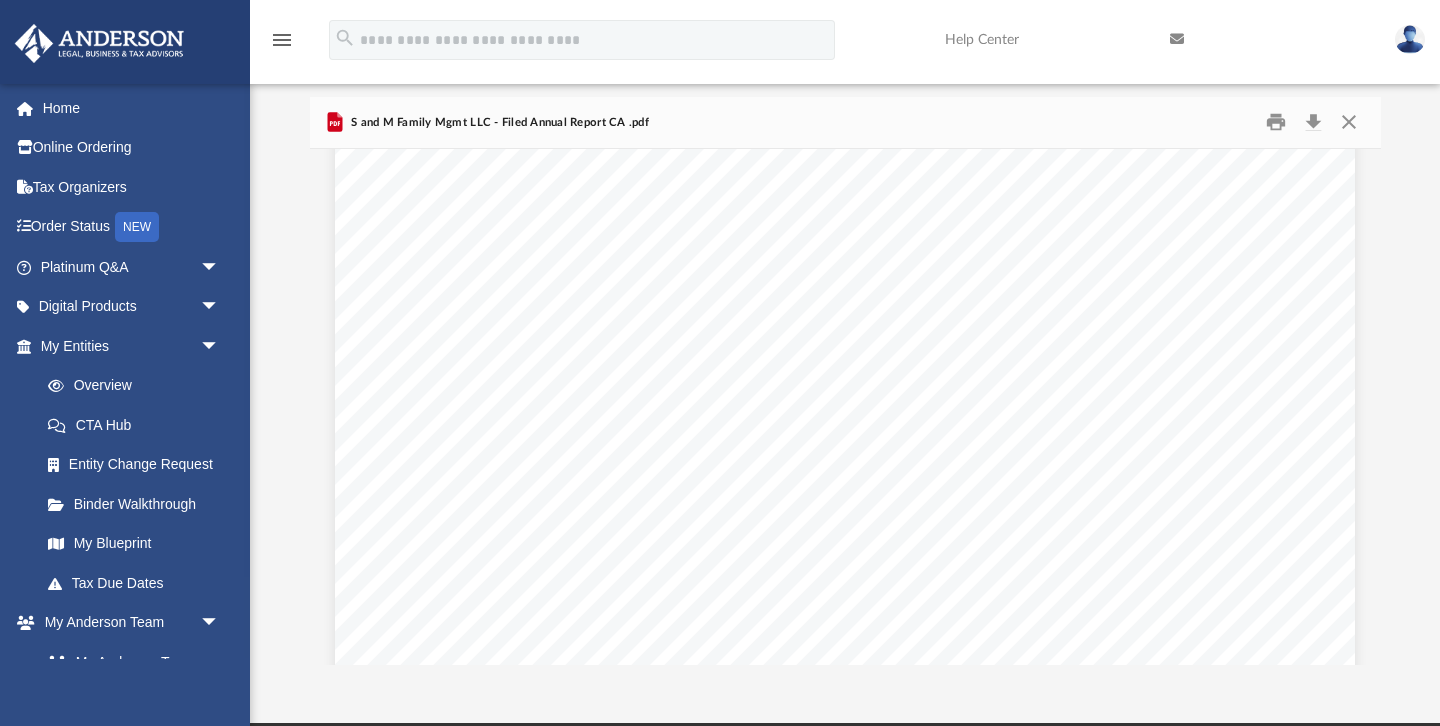scroll, scrollTop: 0, scrollLeft: 0, axis: both 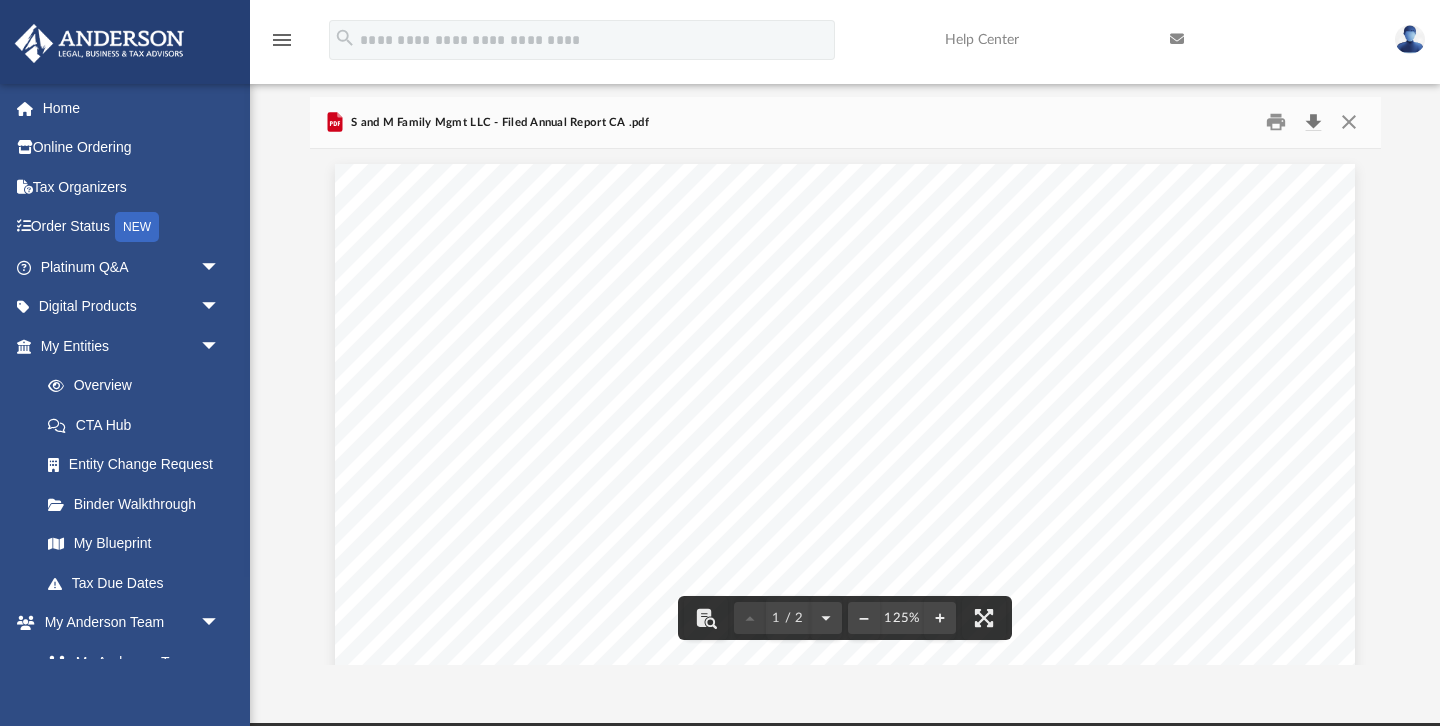 click at bounding box center [1314, 122] 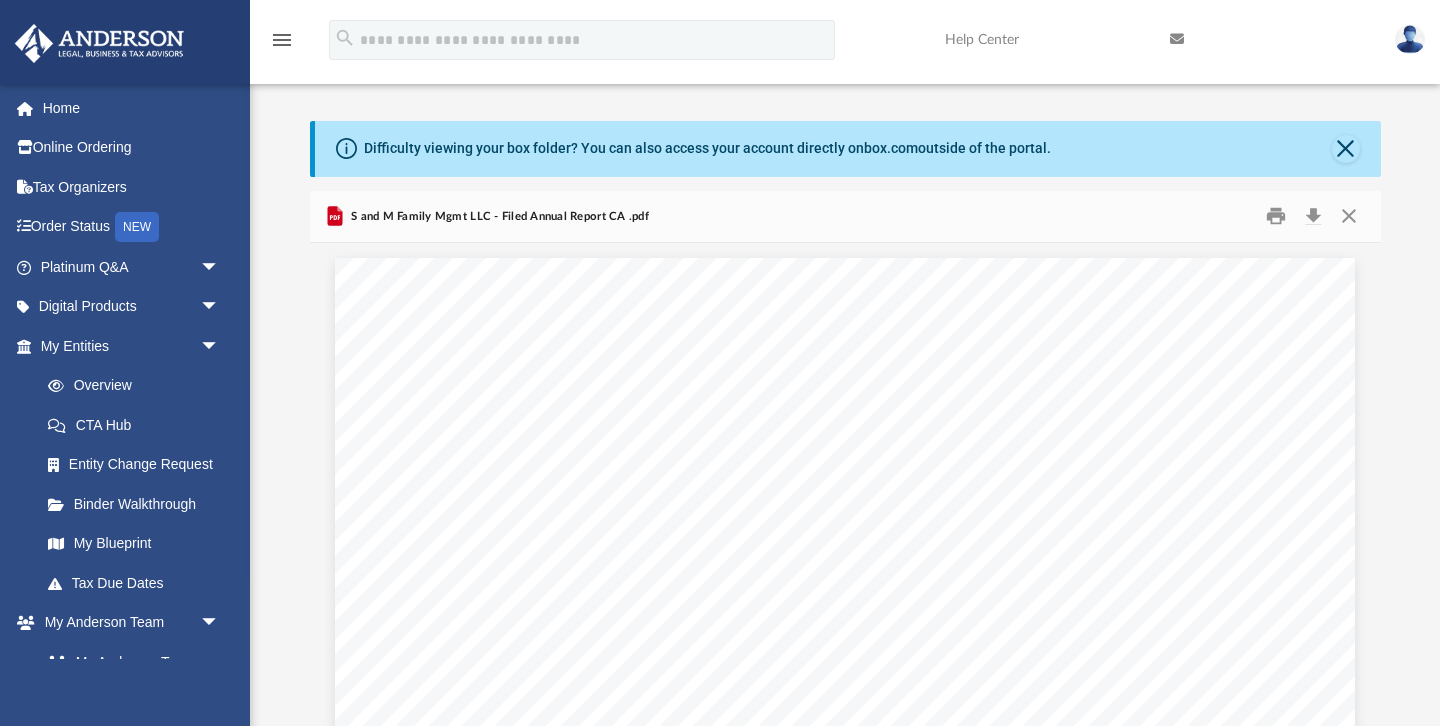 click on "Difficulty viewing your box folder? You can also access your account directly on  box.com  outside of the portal.  No Client Folder Found - Please contact   your team   for assistance.  Viewable-ClientDocs ··· S and M Family Mgmt LLC Annual Docs Name    Modified    Size    File S and M Family Mgmt LLC - Filed Annual Report CA .pdf Mon Jul 28 2025  by ABA_NEST_APP 130.36 KB S and M Family Mgmt LLC - Filed Annual Report CA .pdf BA20251545690 Entity Details Limited Liability Company Name   S and M Family Mgmt LLC Entity No.   B20250222559 Formed In   CALIFORNIA Street Address of Principal Office of LLC Principal Address   3225 MCLEOD DR, SUITE 100 LAS VEGAS, NV 89121 Mailing Address of LLC Mailing Address   3225 MCLEOD DR, SUITE 100 LAS VEGAS, NV 89121 Attention Street Address of California Office of LLC Street Address of California Office   3225 MCLEOD DR, SUITE 100 LAS VEGAS, CA 89121 Manager(s) or Member(s) Manager or Member Name   Manager or Member Address +   Pranav Shahi   LAS VEGAS, NV 89121 +" at bounding box center (845, 440) 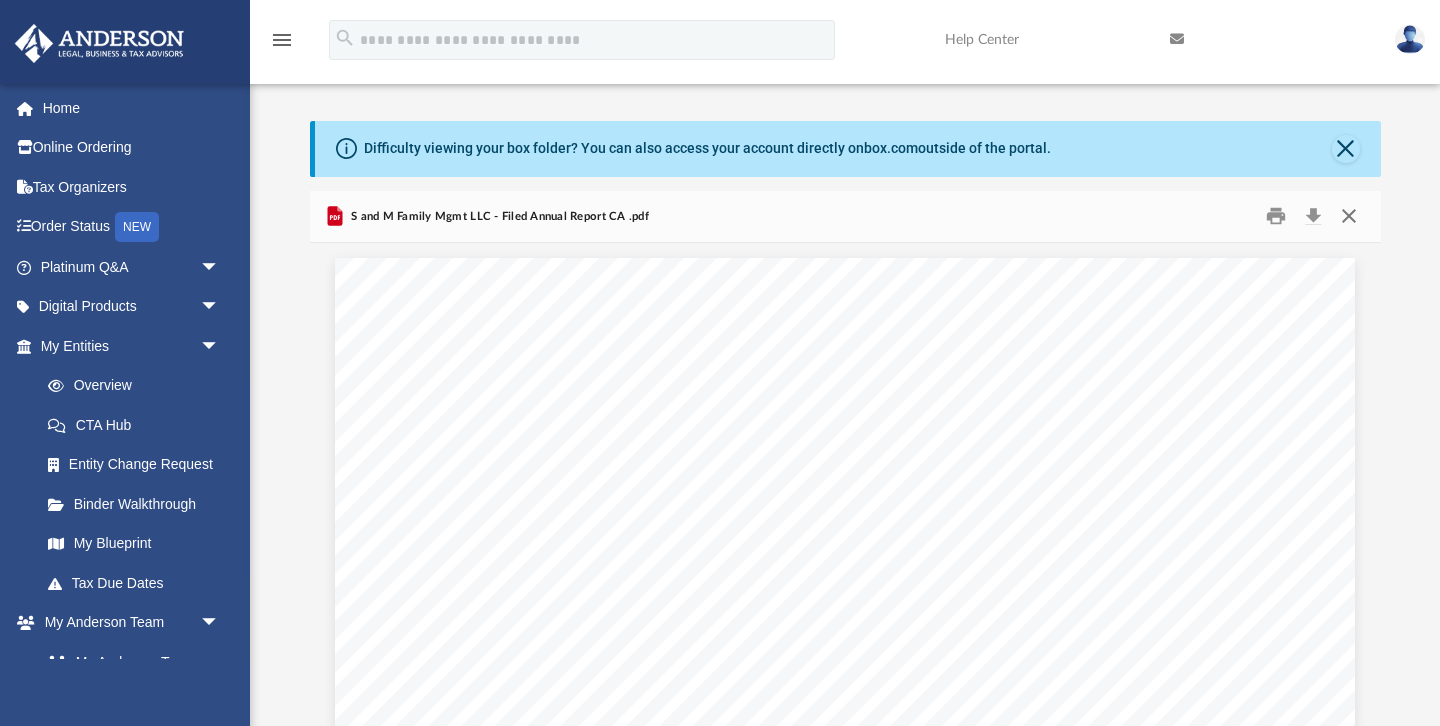 click at bounding box center (1349, 216) 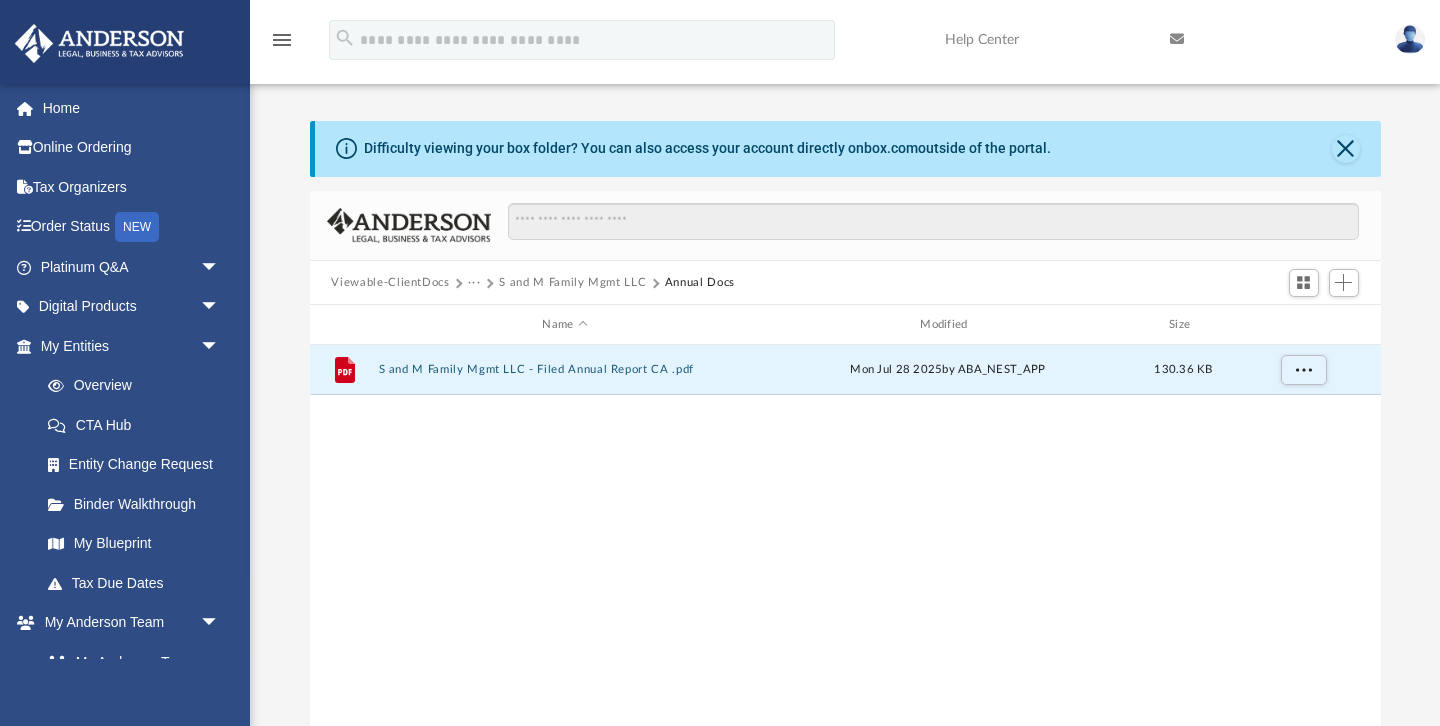 click on "···" at bounding box center (474, 283) 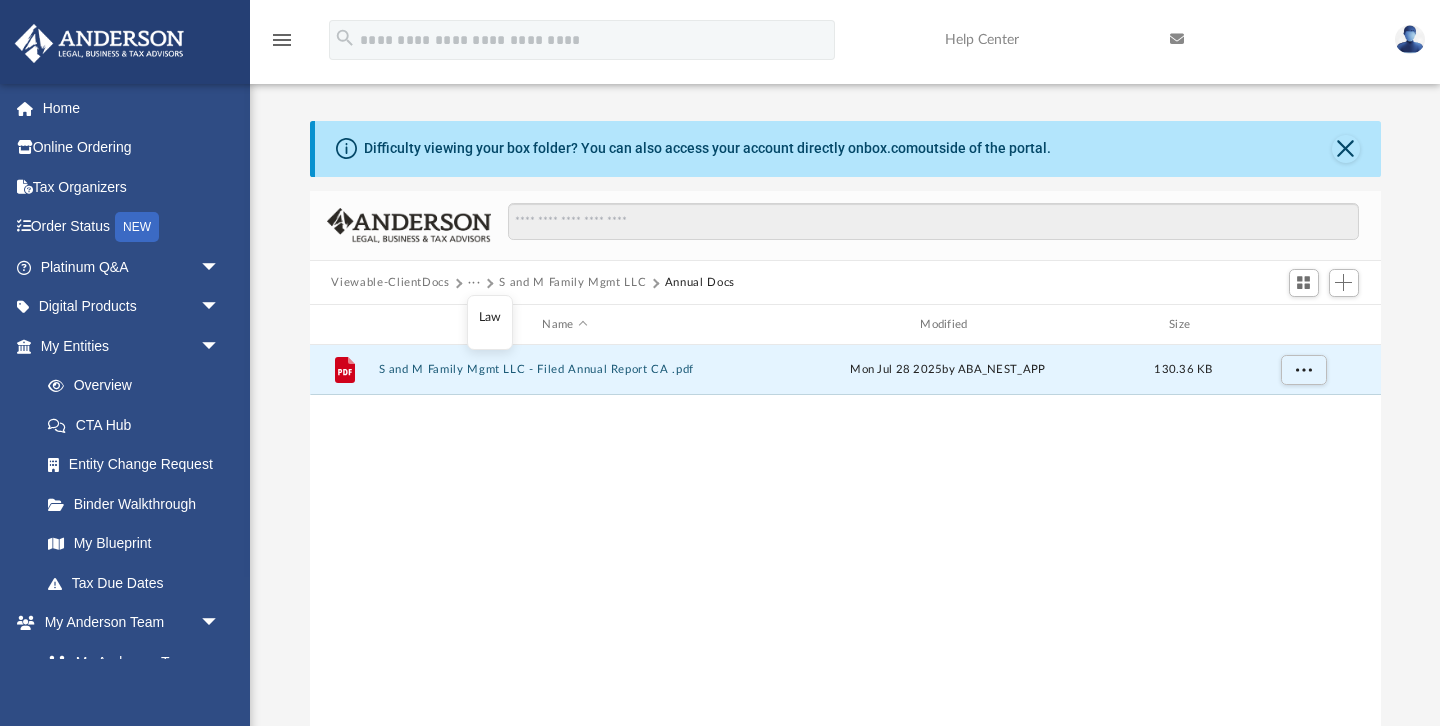 click on "Law" at bounding box center (490, 317) 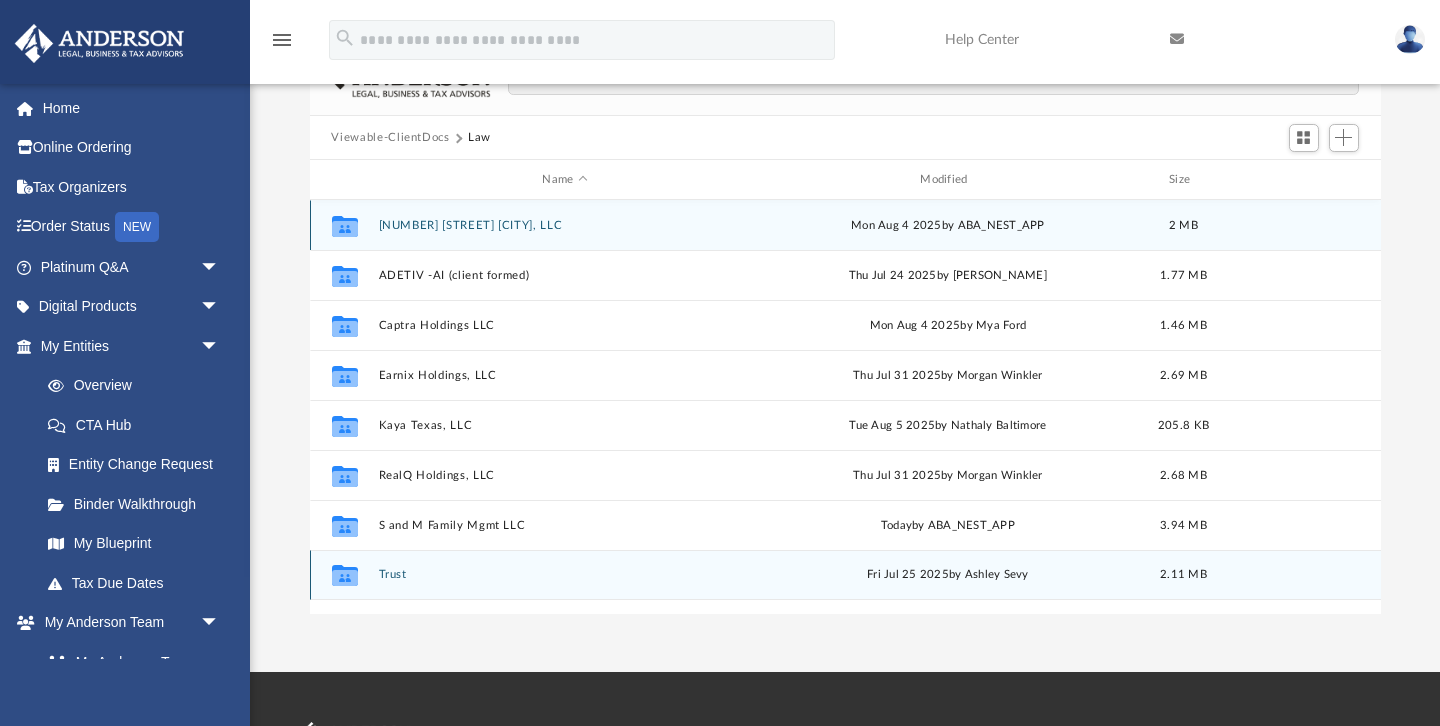 scroll, scrollTop: 147, scrollLeft: 0, axis: vertical 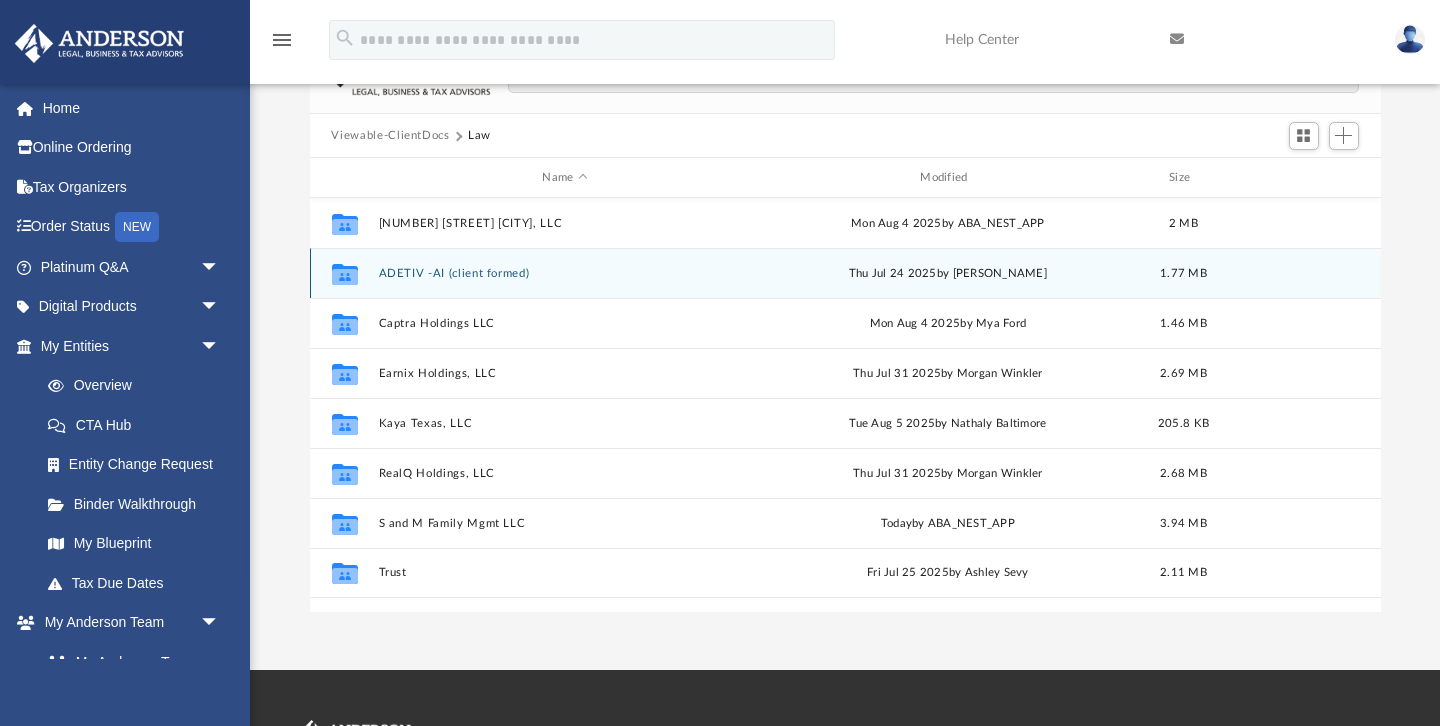 click on "ADETIV -AI (client formed)" at bounding box center [565, 273] 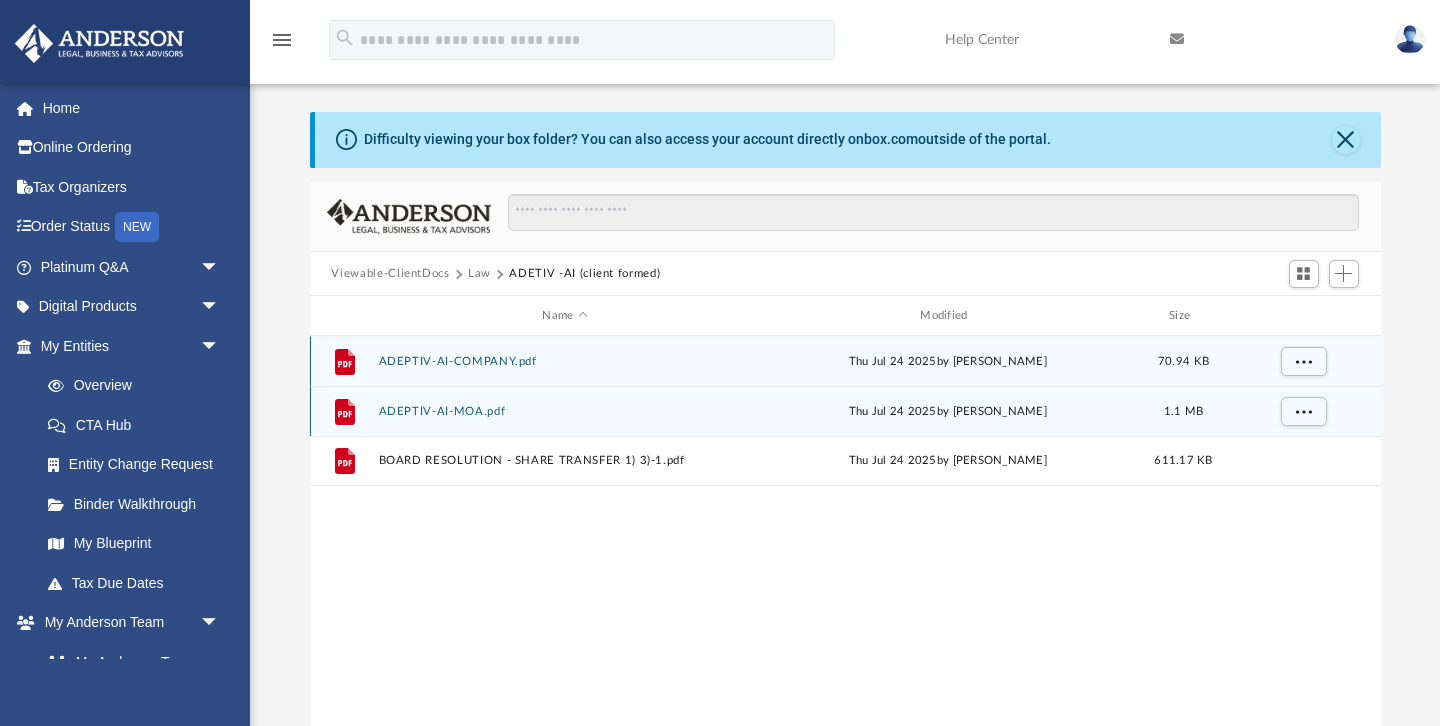 scroll, scrollTop: 0, scrollLeft: 0, axis: both 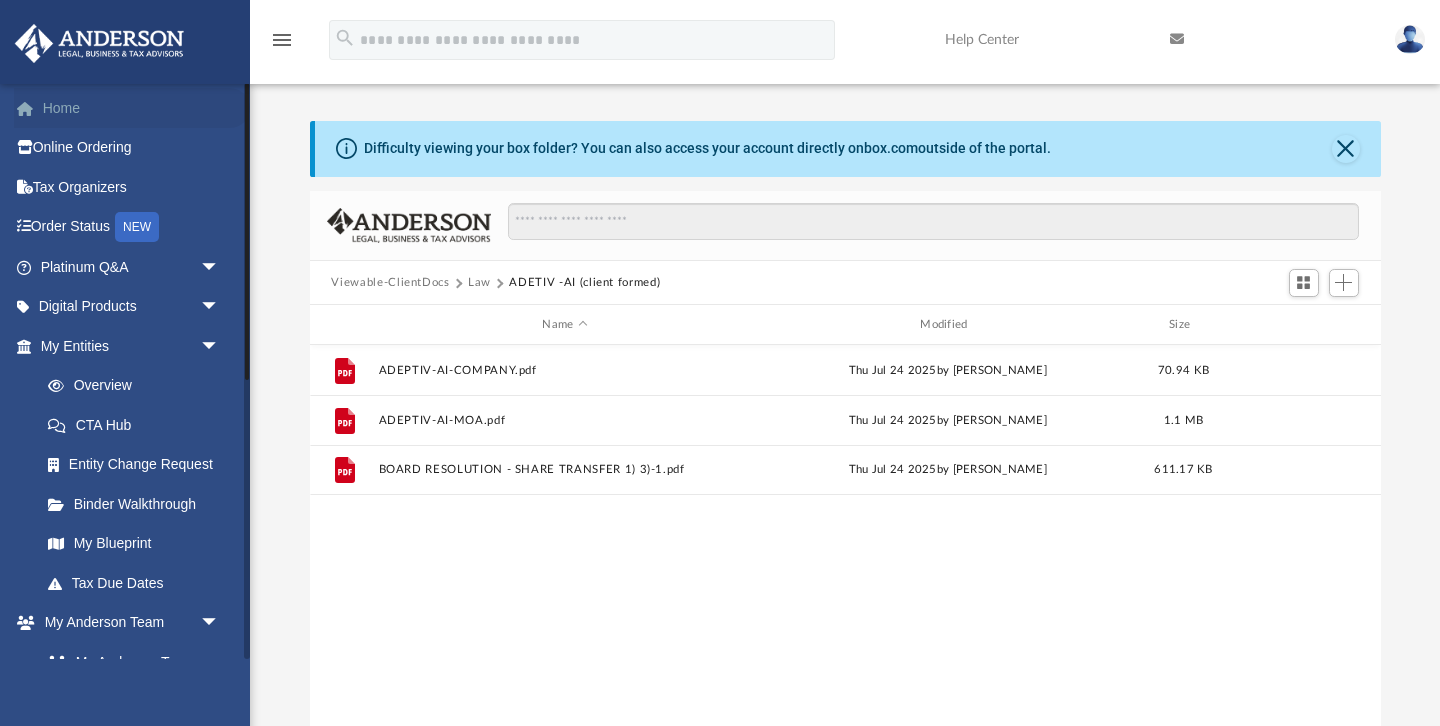 click on "Home" at bounding box center (132, 108) 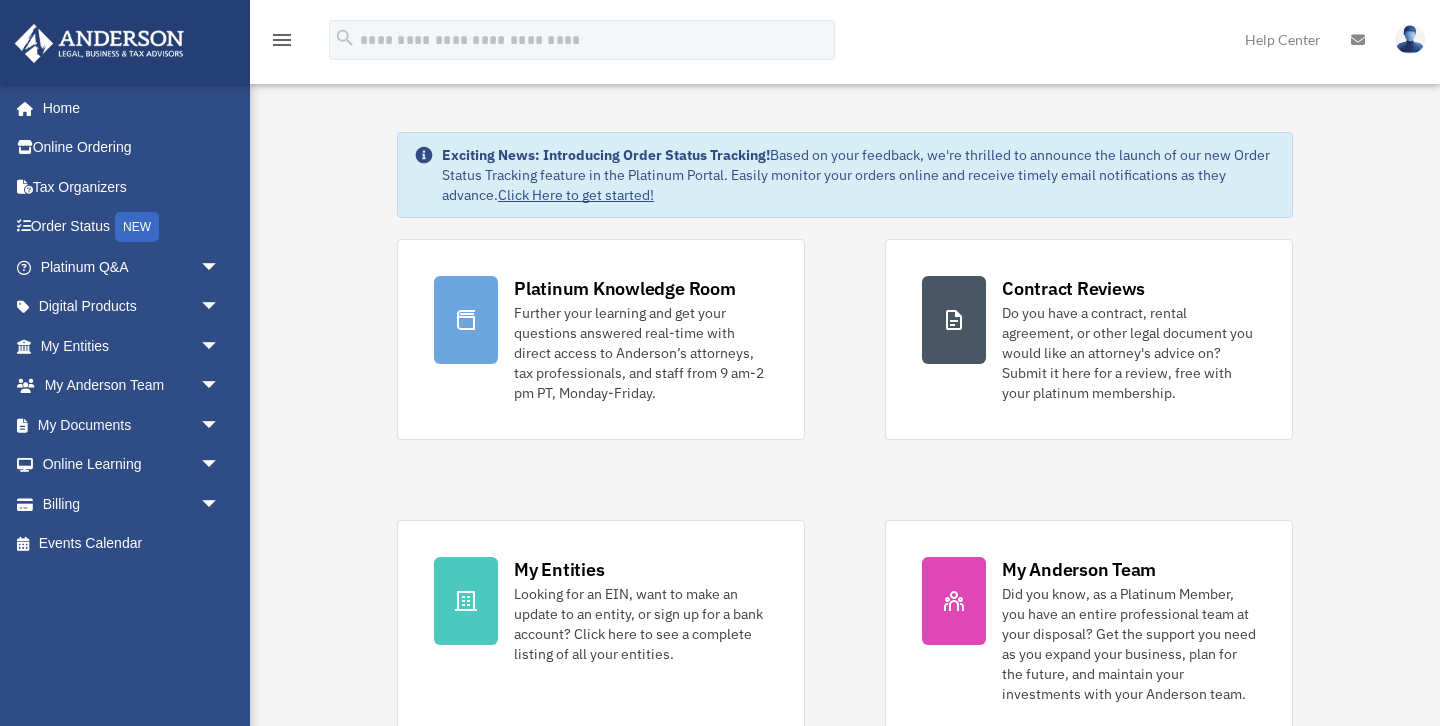 scroll, scrollTop: 0, scrollLeft: 0, axis: both 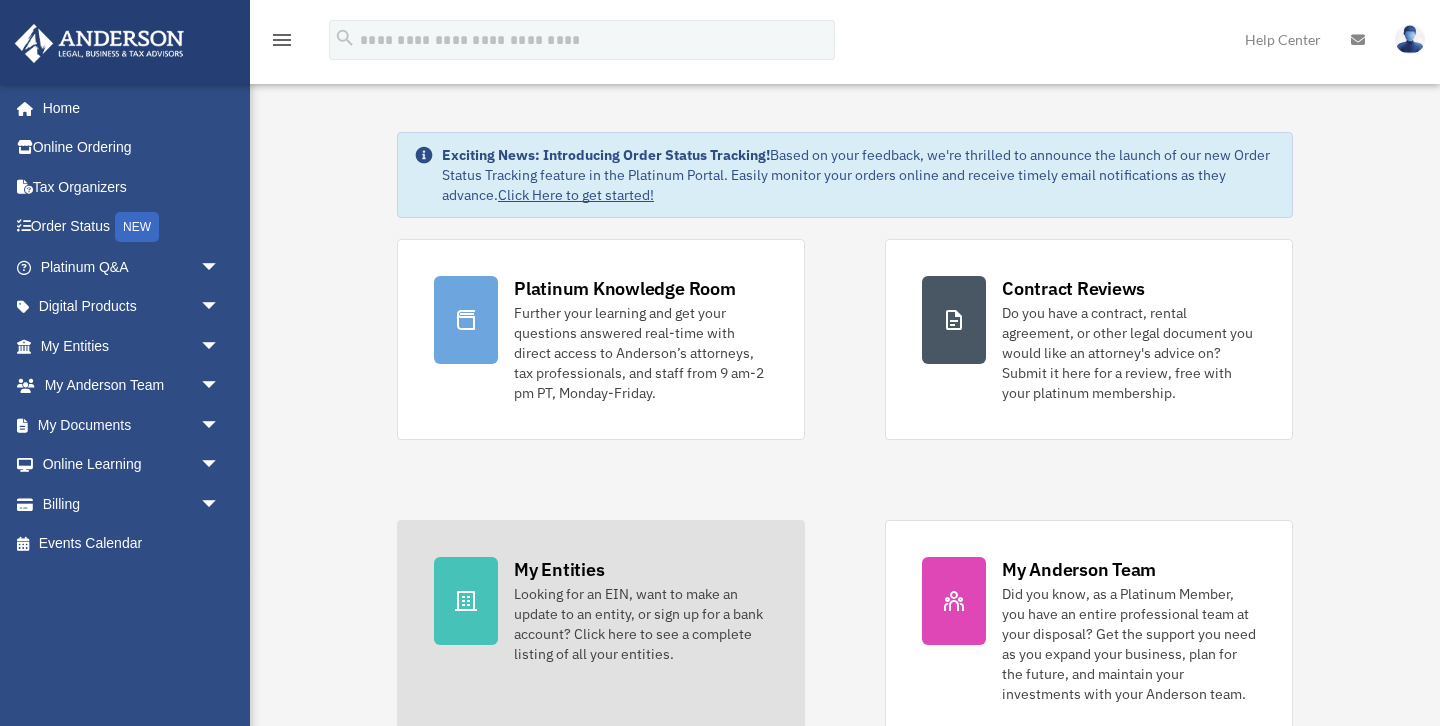 click on "My Entities" at bounding box center (559, 569) 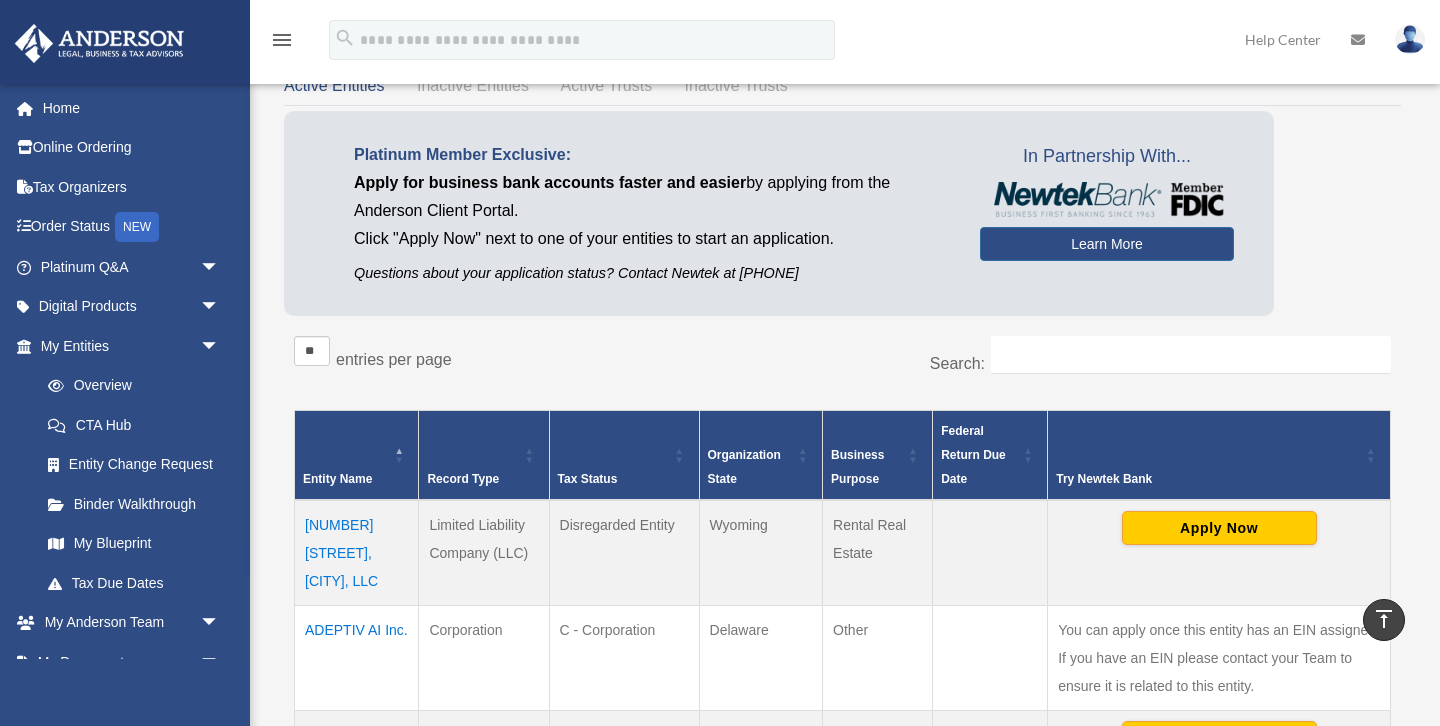 scroll, scrollTop: 0, scrollLeft: 0, axis: both 